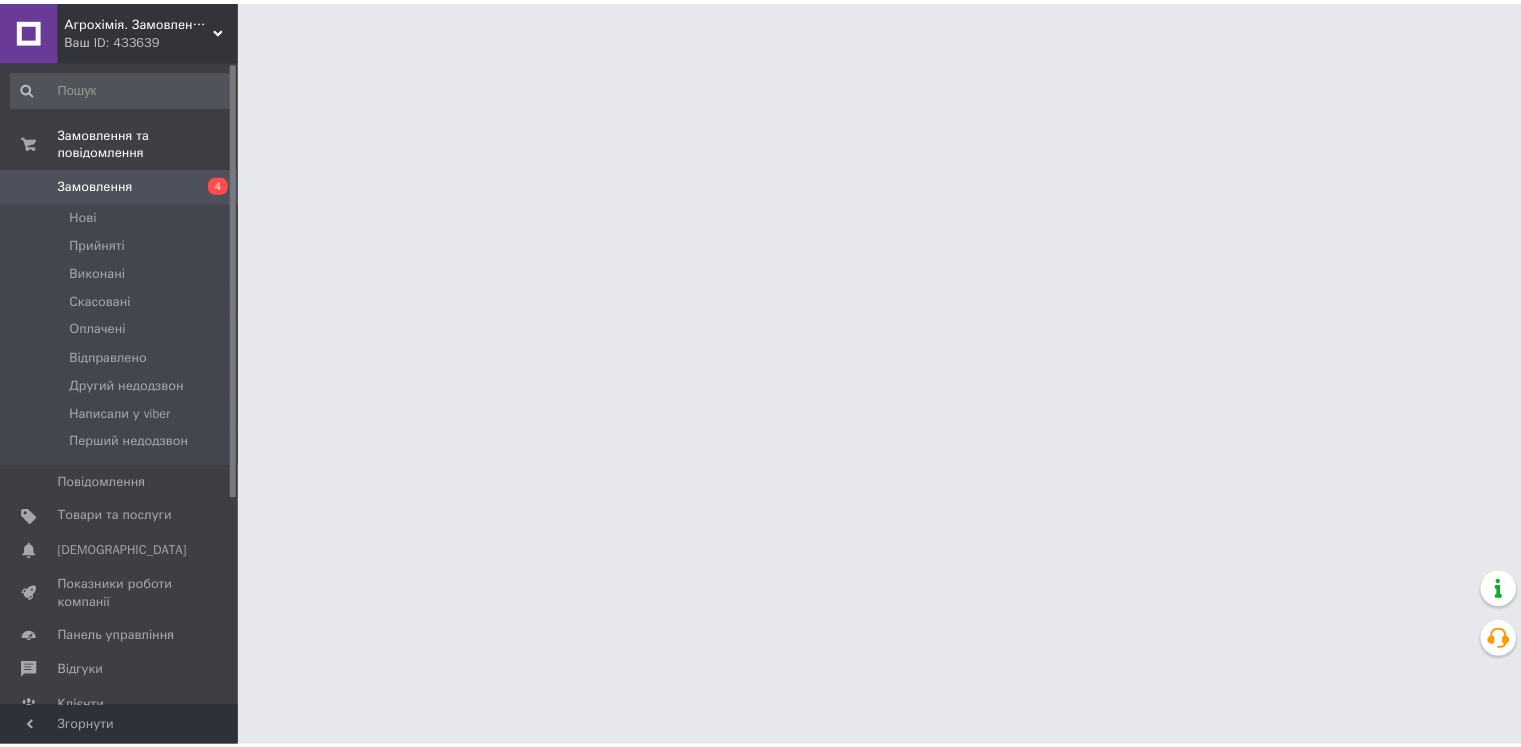scroll, scrollTop: 0, scrollLeft: 0, axis: both 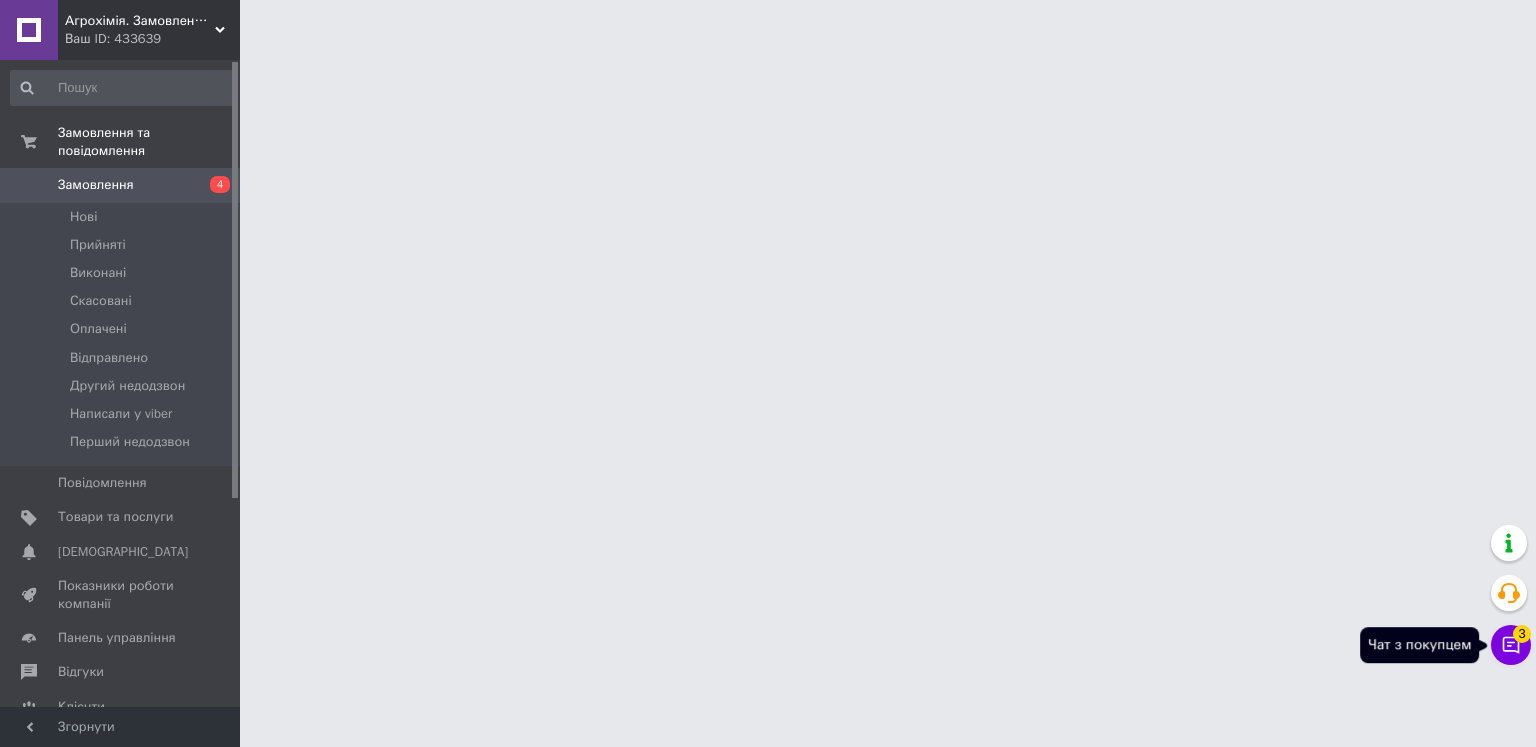 click 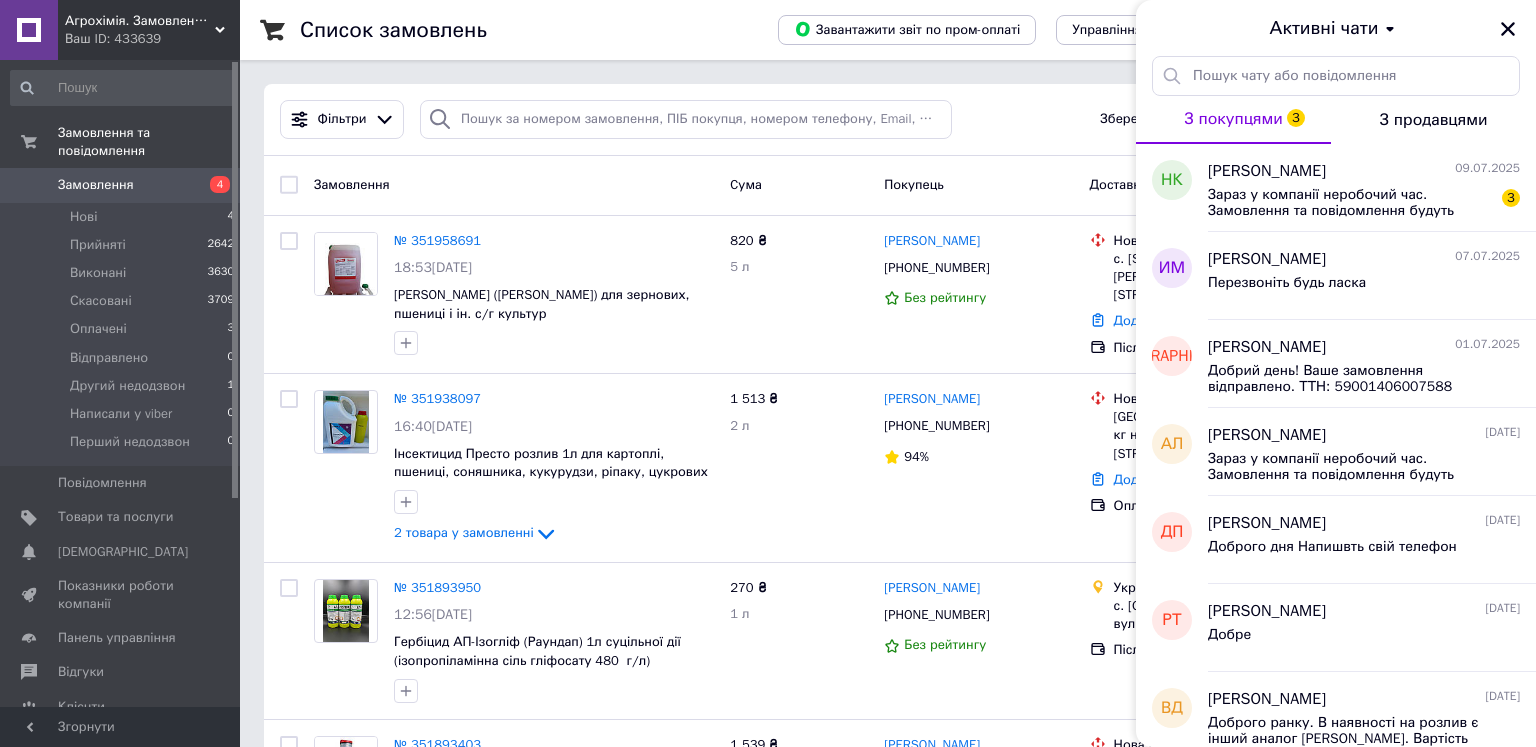 click on "Активні чати" at bounding box center (1336, 28) 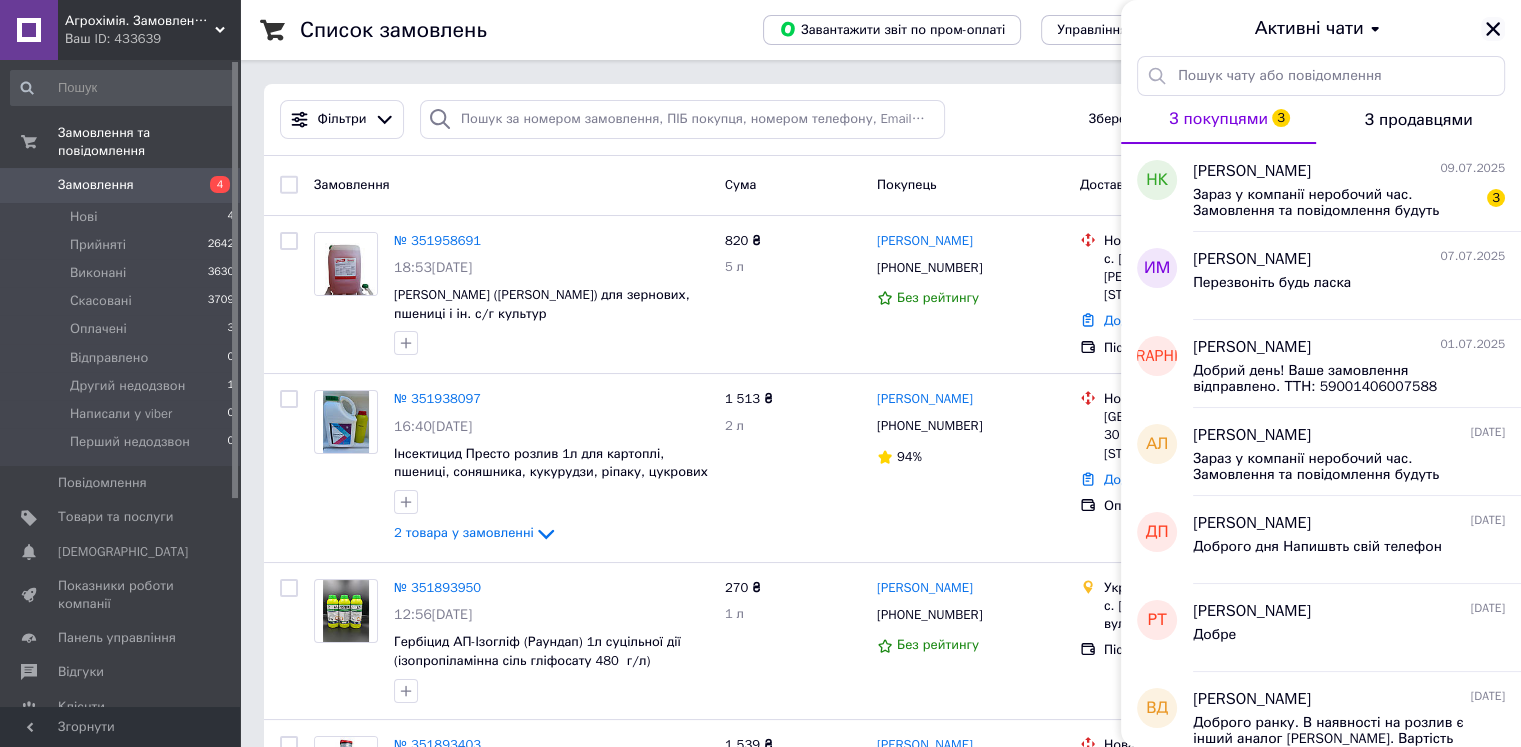 click 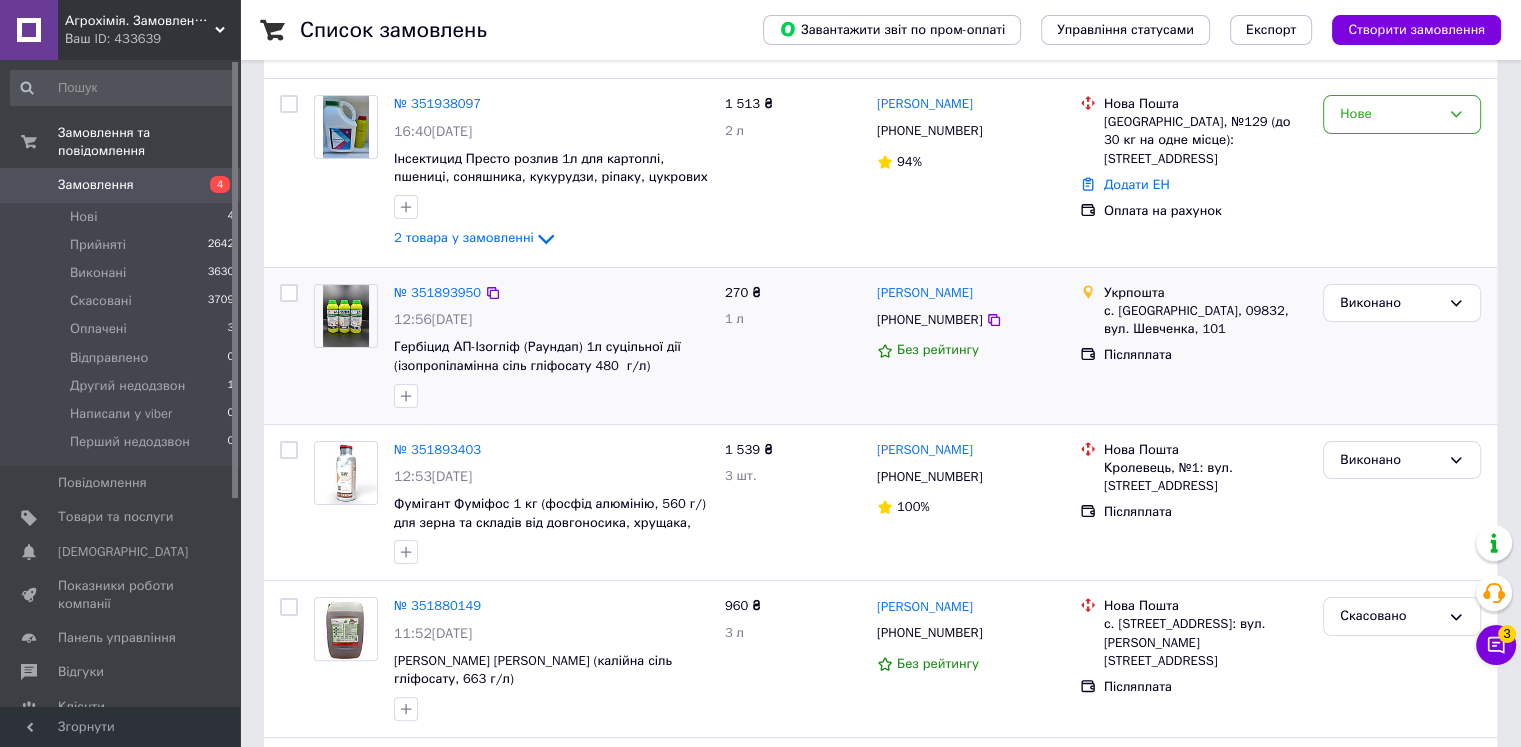 scroll, scrollTop: 300, scrollLeft: 0, axis: vertical 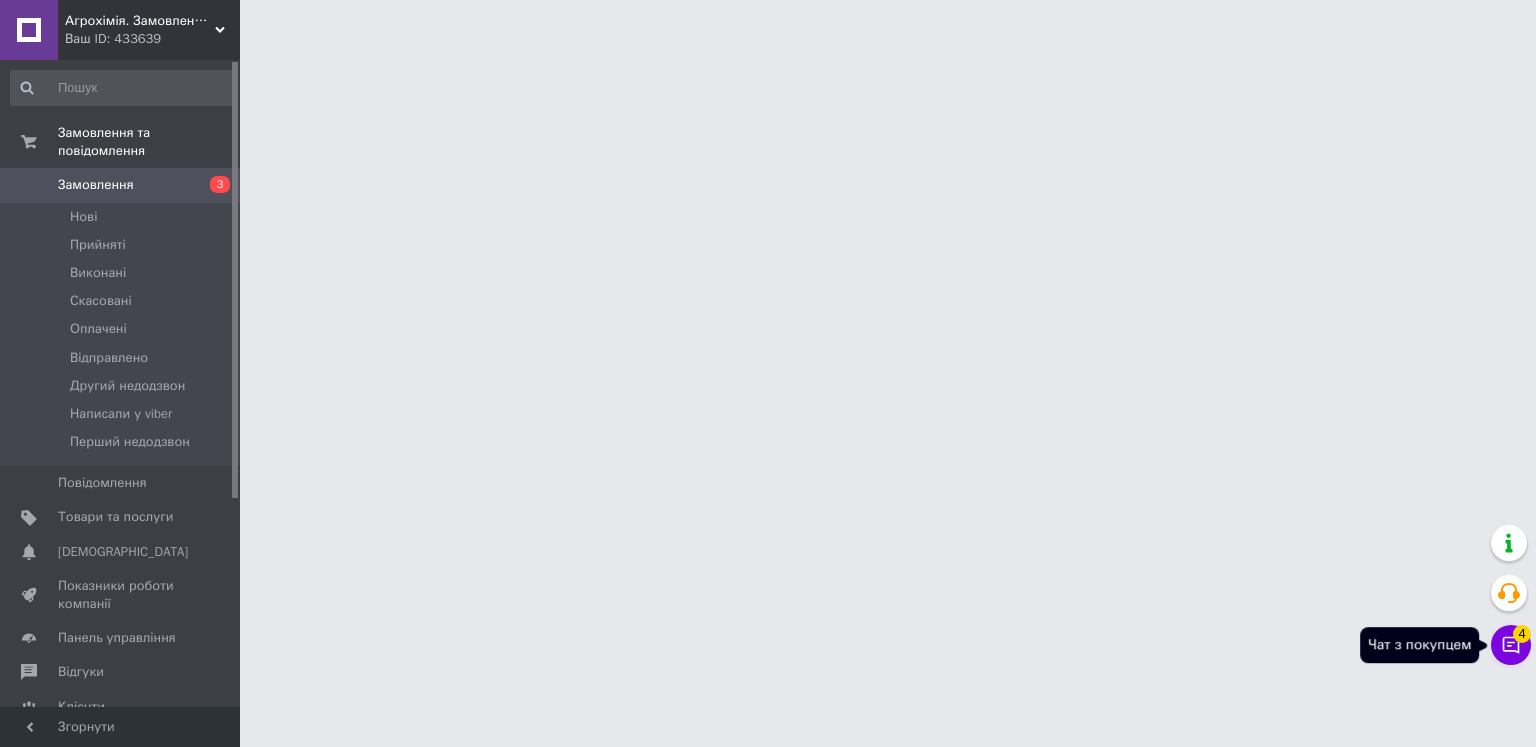 click 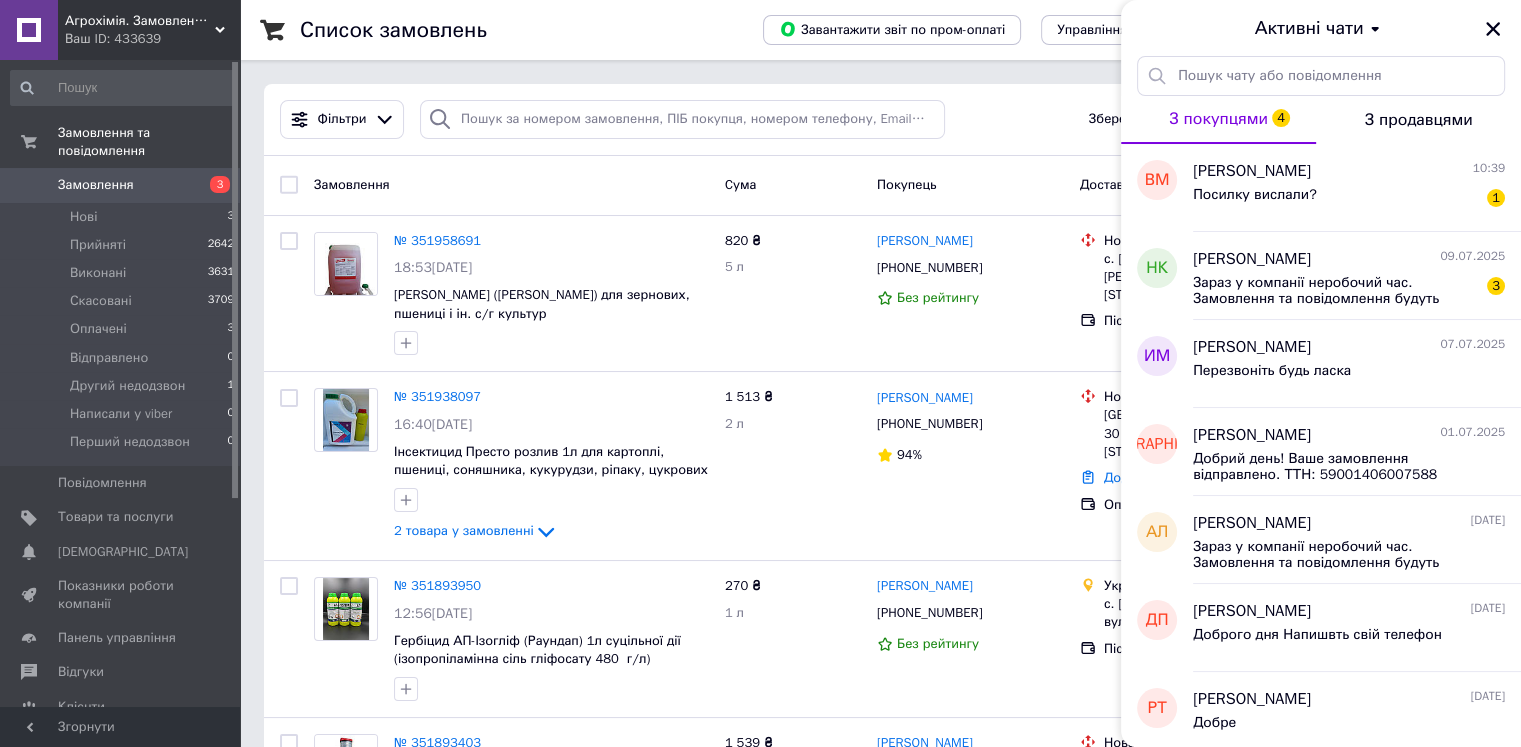 click on "Активні чати" at bounding box center [1321, 28] 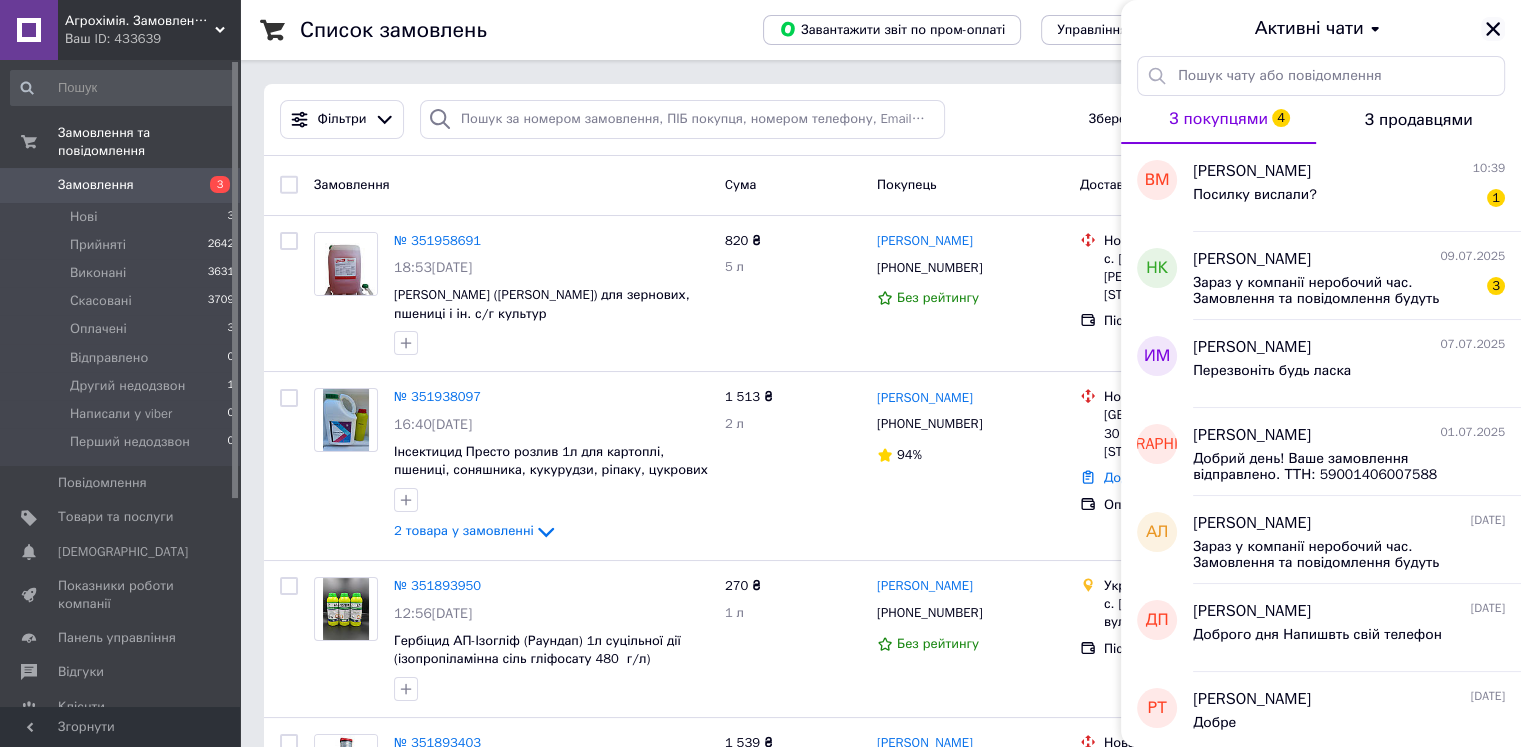 click 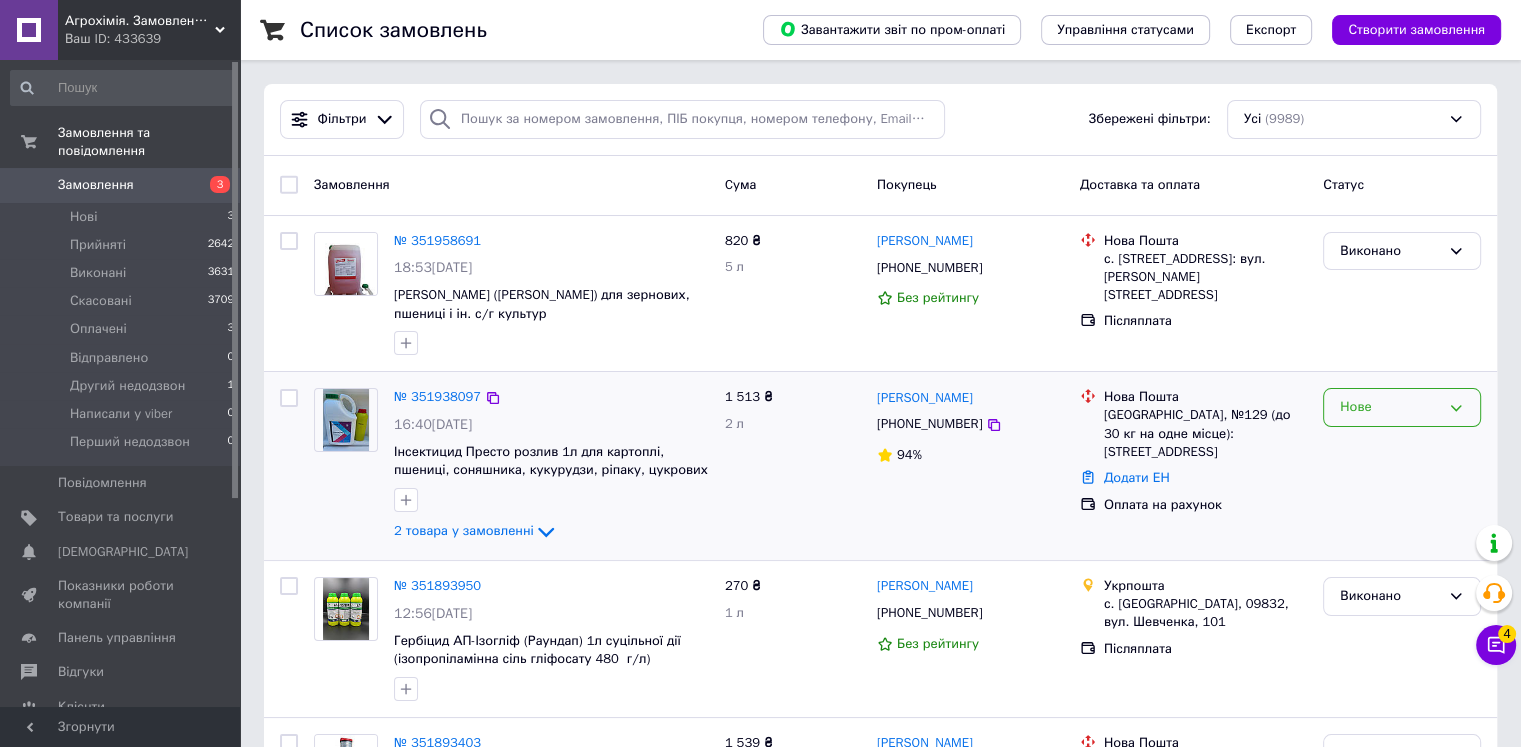 click on "Нове" at bounding box center [1390, 407] 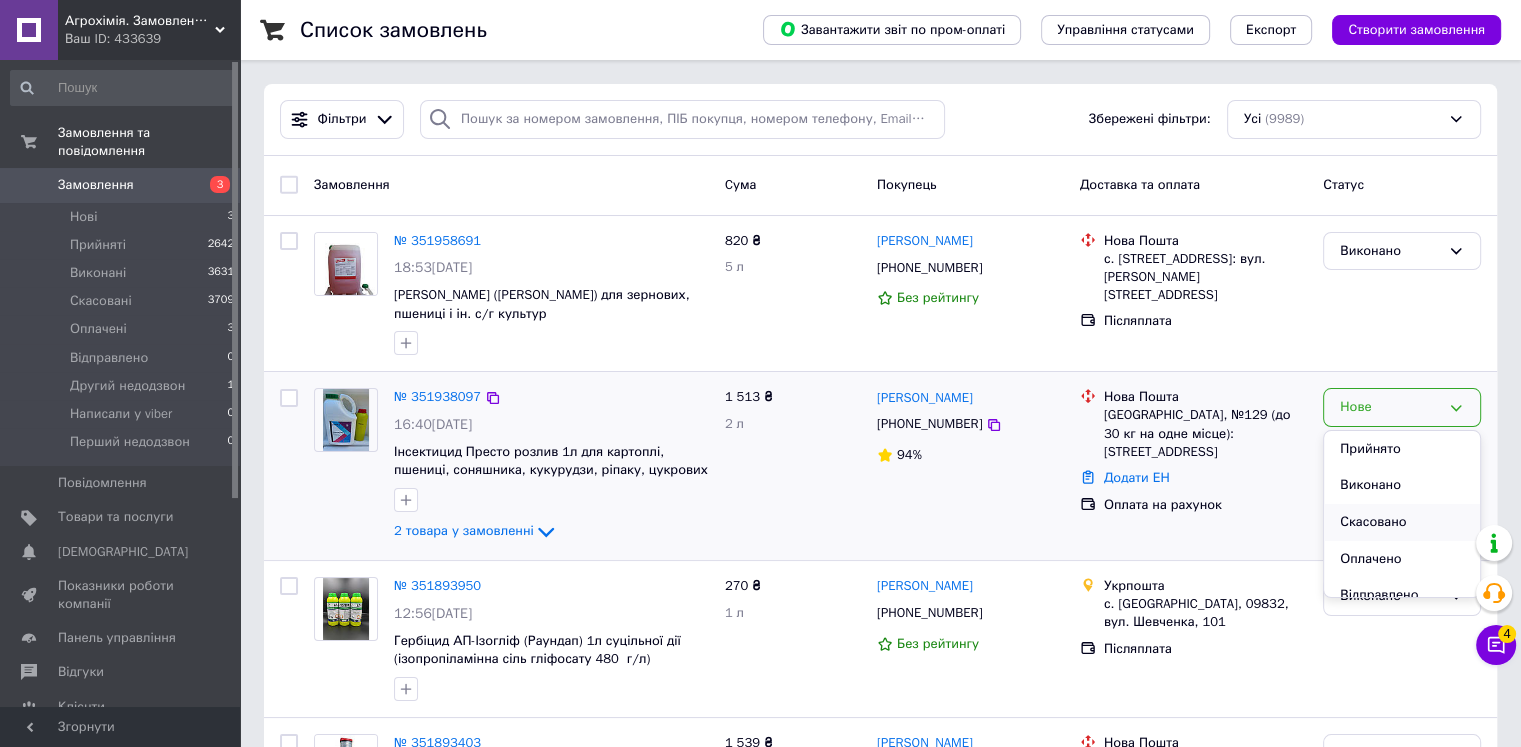 click on "Скасовано" at bounding box center [1402, 522] 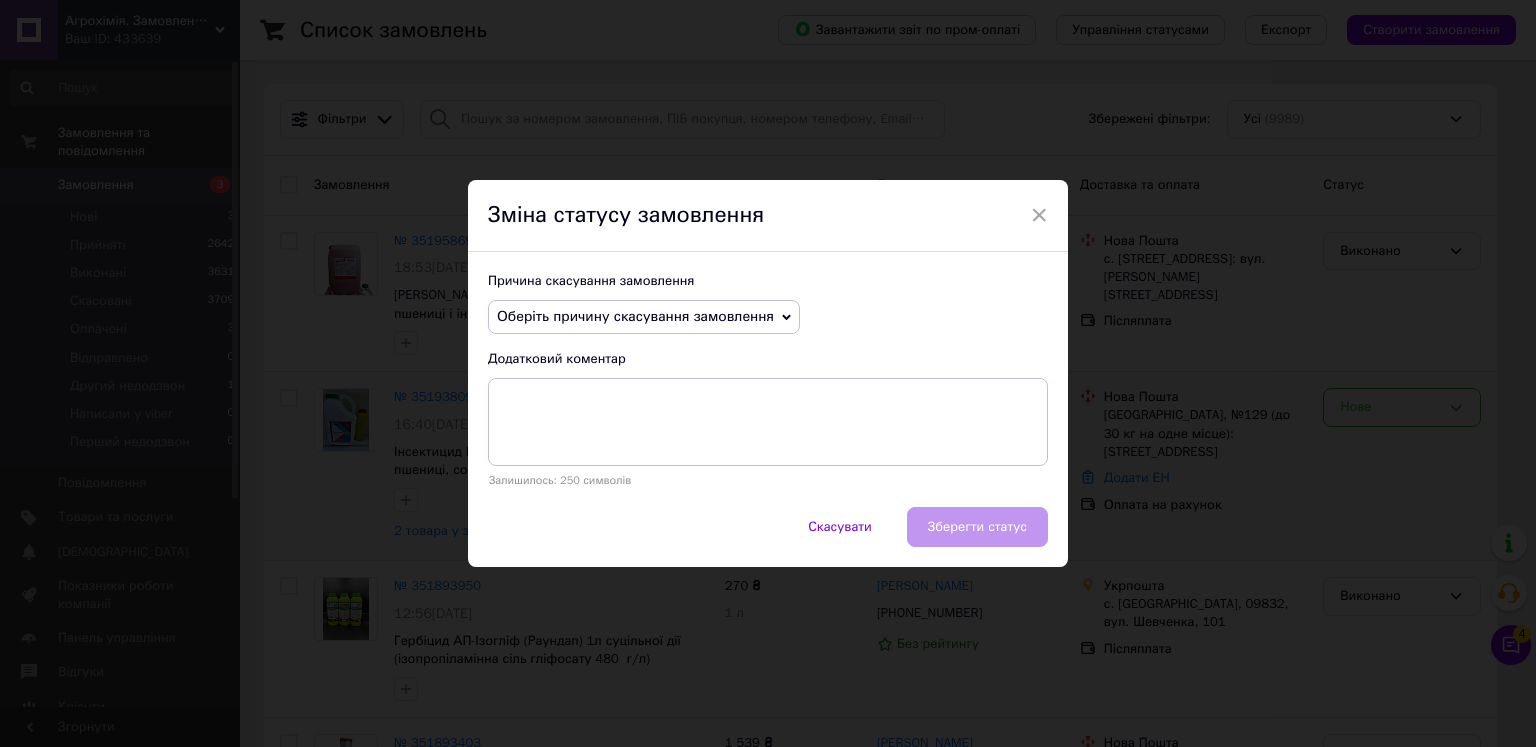 click on "Оберіть причину скасування замовлення" at bounding box center [635, 316] 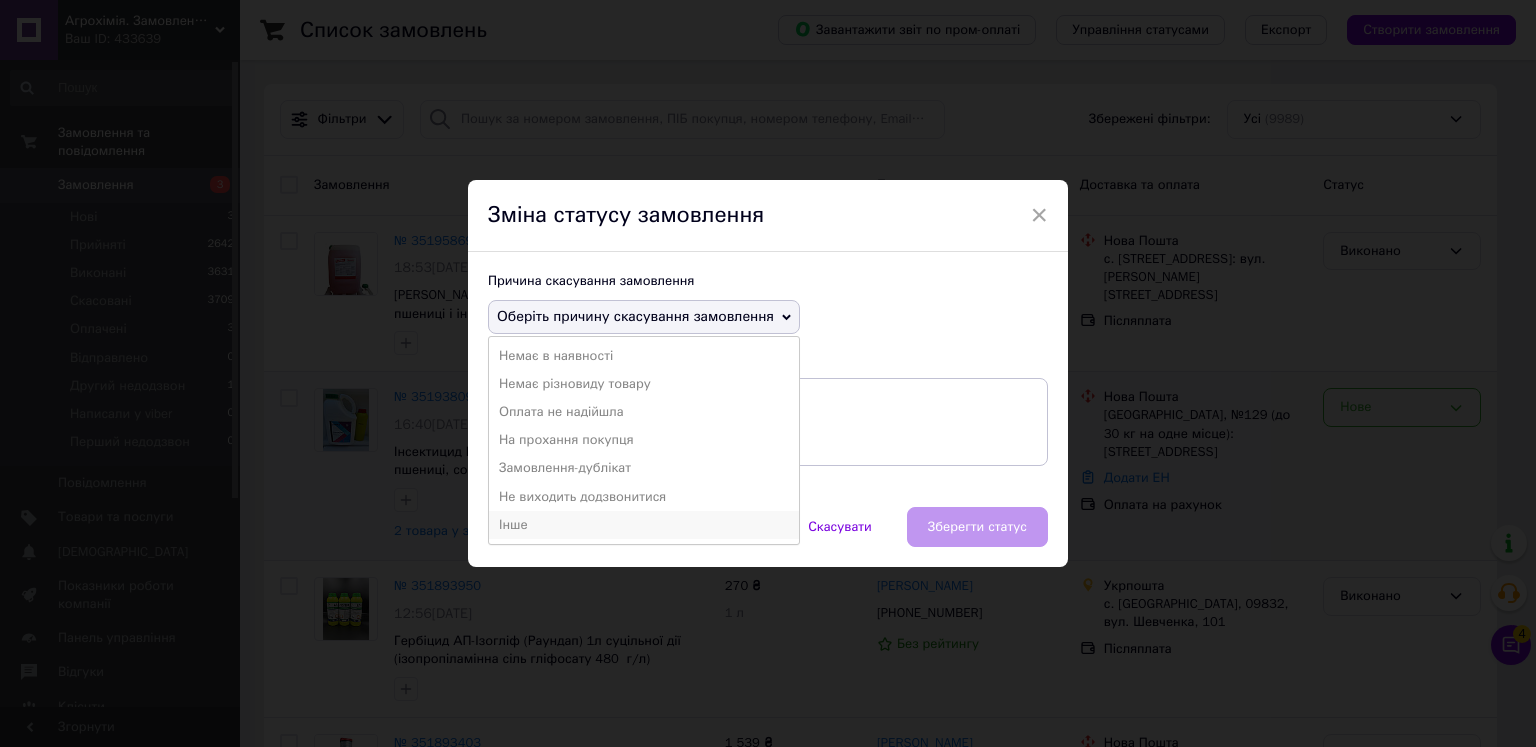 click on "Інше" at bounding box center (644, 525) 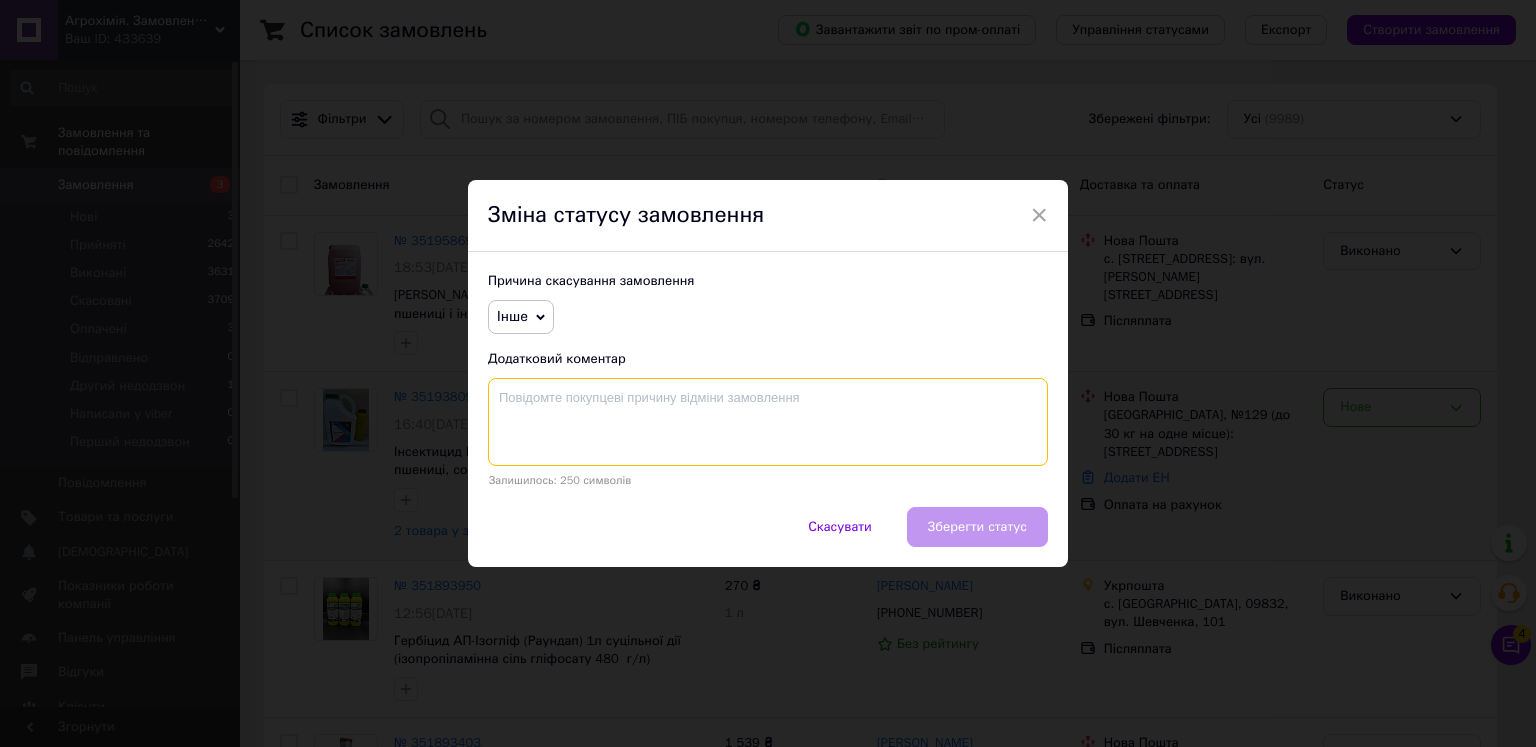 click at bounding box center [768, 422] 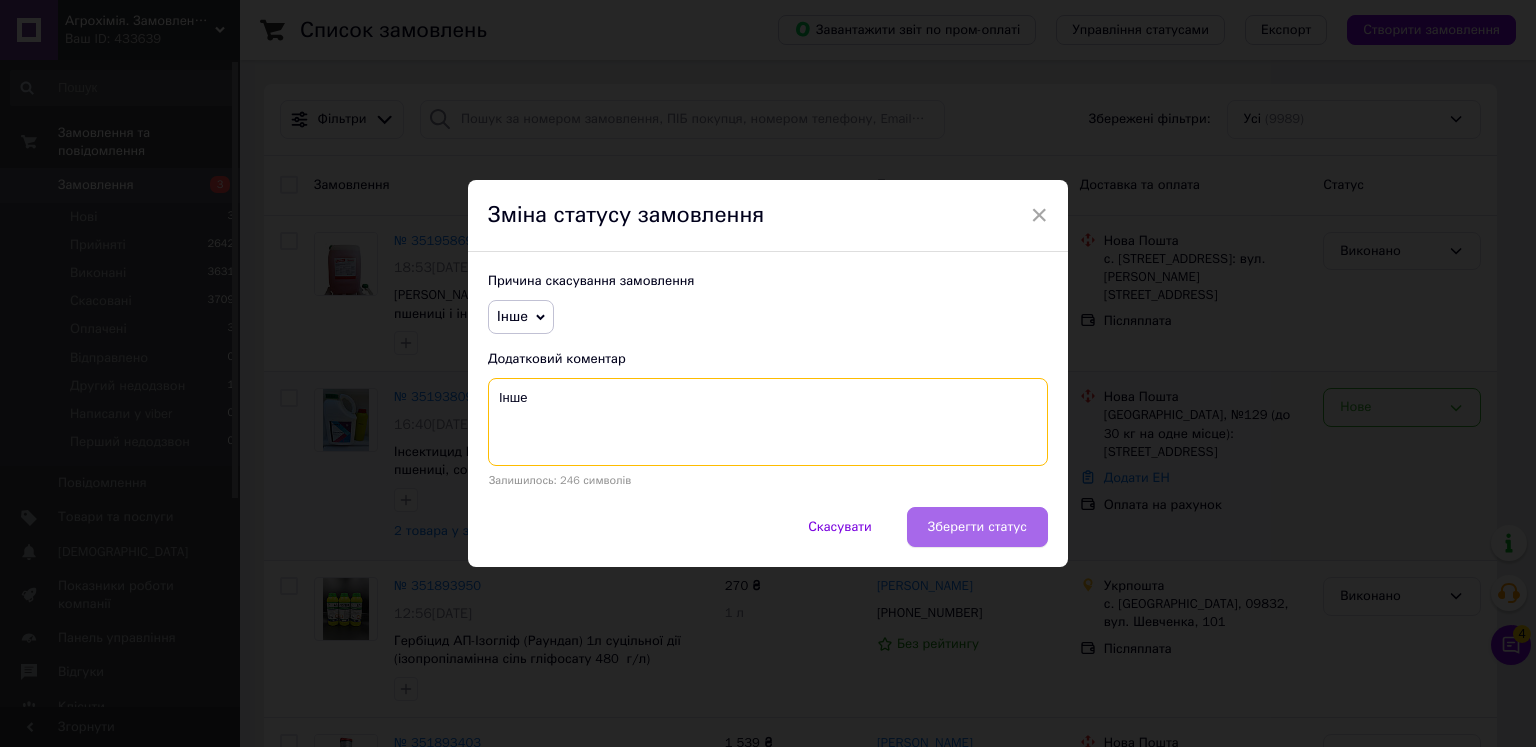 type on "Інше" 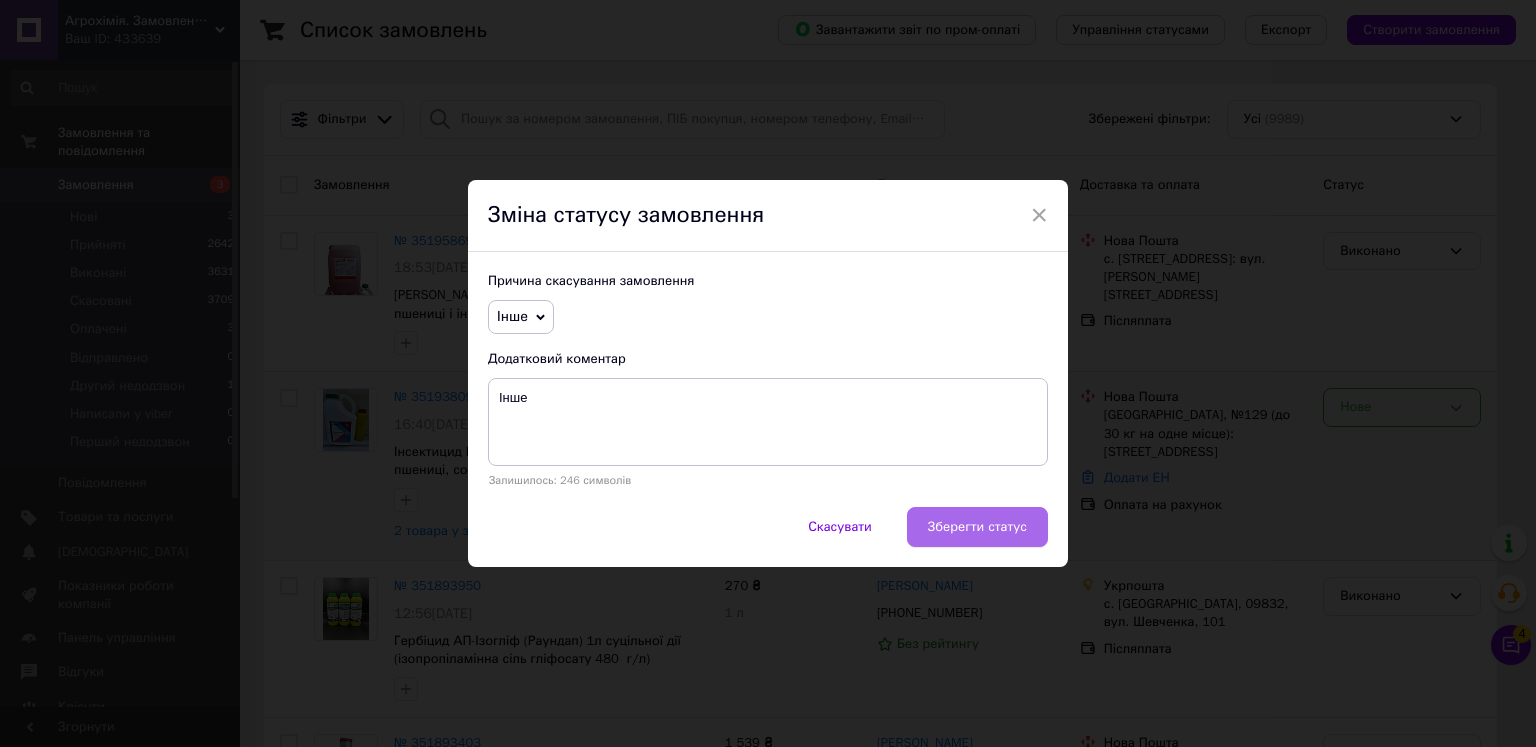 click on "Зберегти статус" at bounding box center (977, 527) 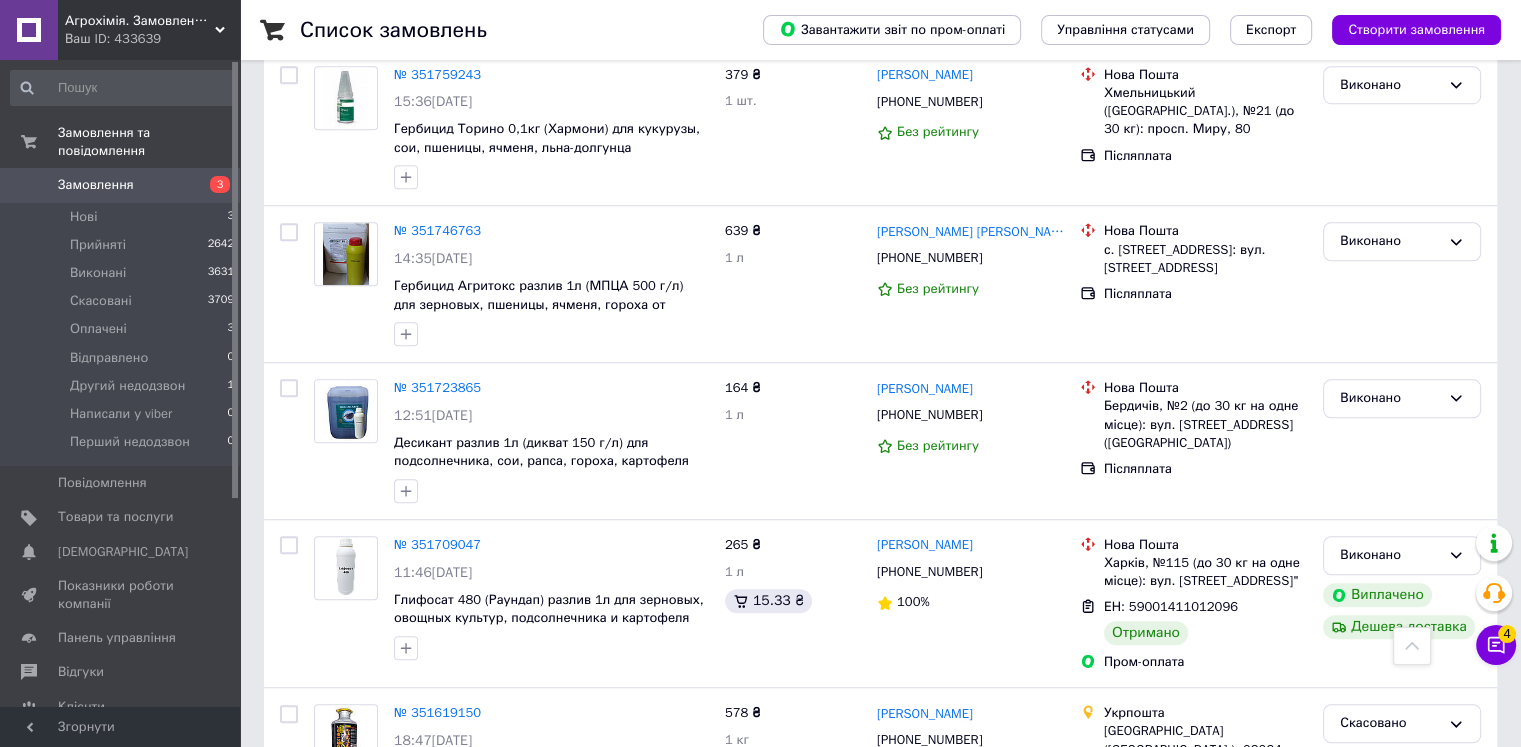 scroll, scrollTop: 1500, scrollLeft: 0, axis: vertical 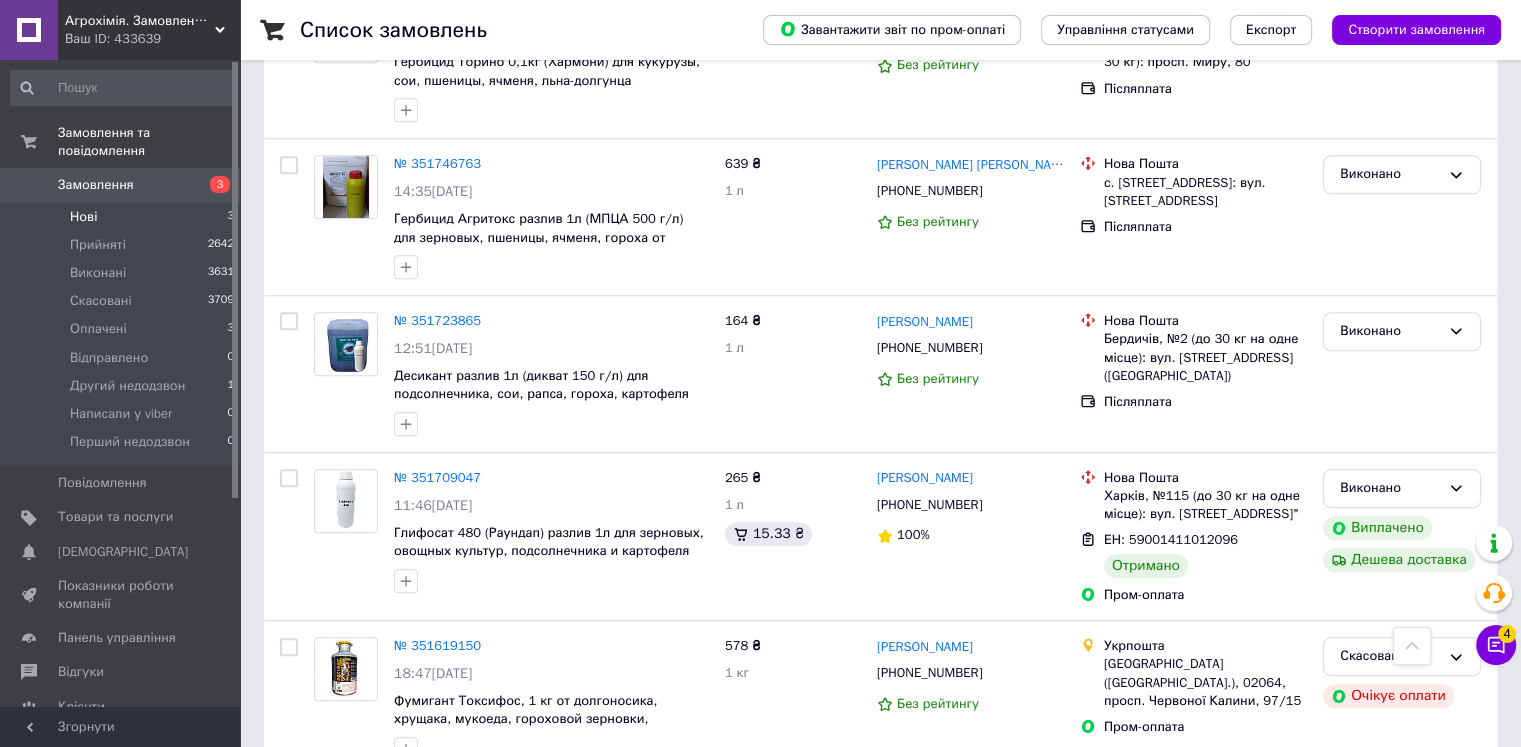click on "Нові 3" at bounding box center (123, 217) 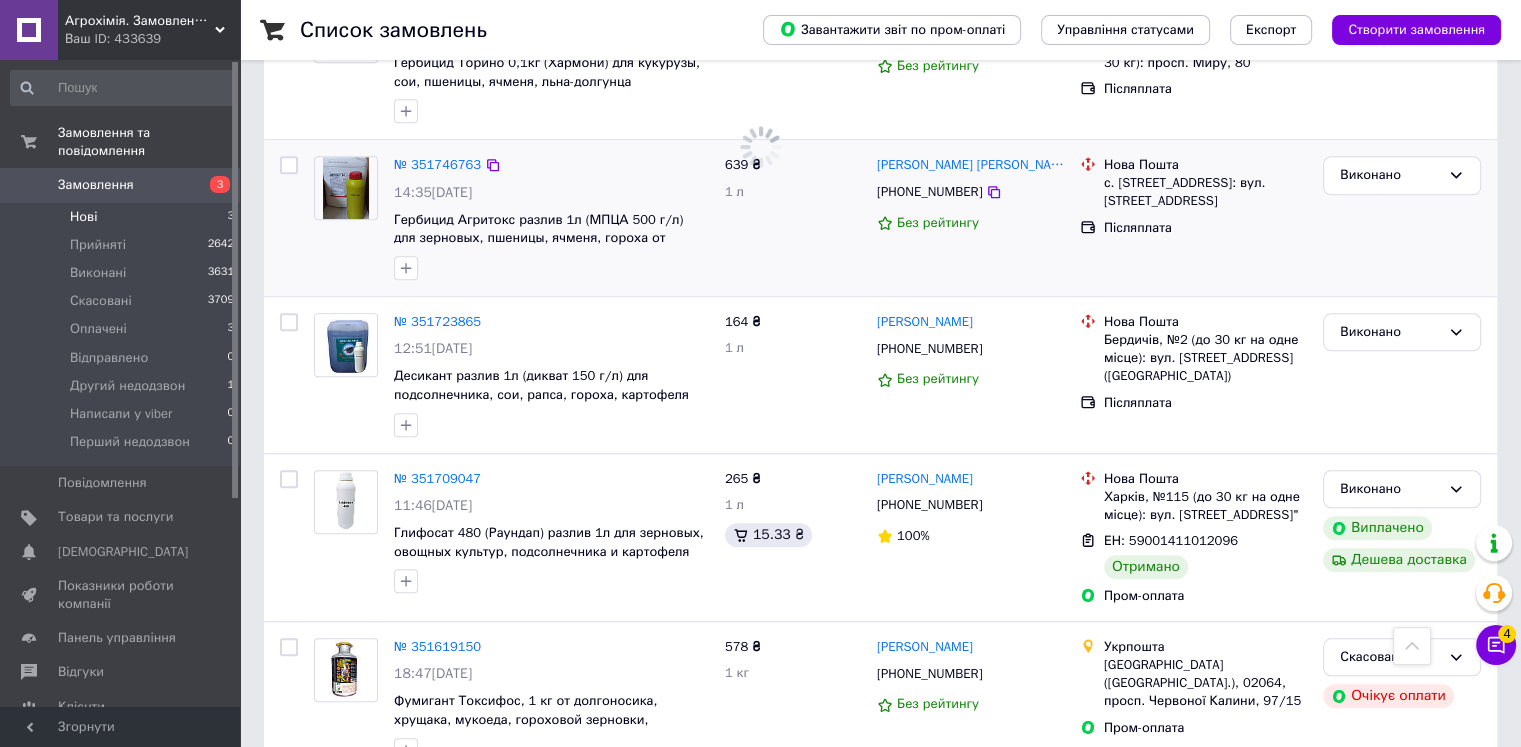 scroll, scrollTop: 0, scrollLeft: 0, axis: both 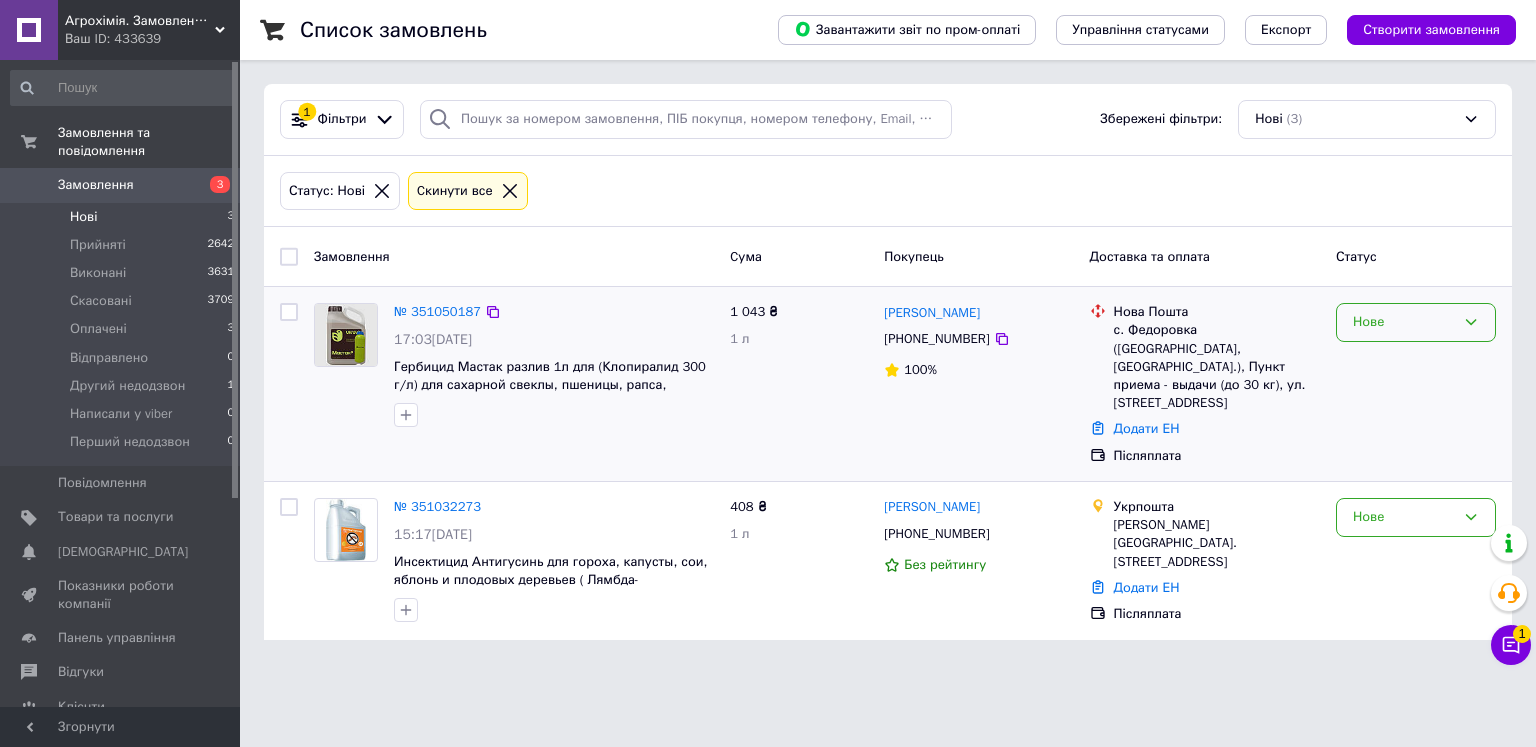 click on "Нове" at bounding box center [1416, 322] 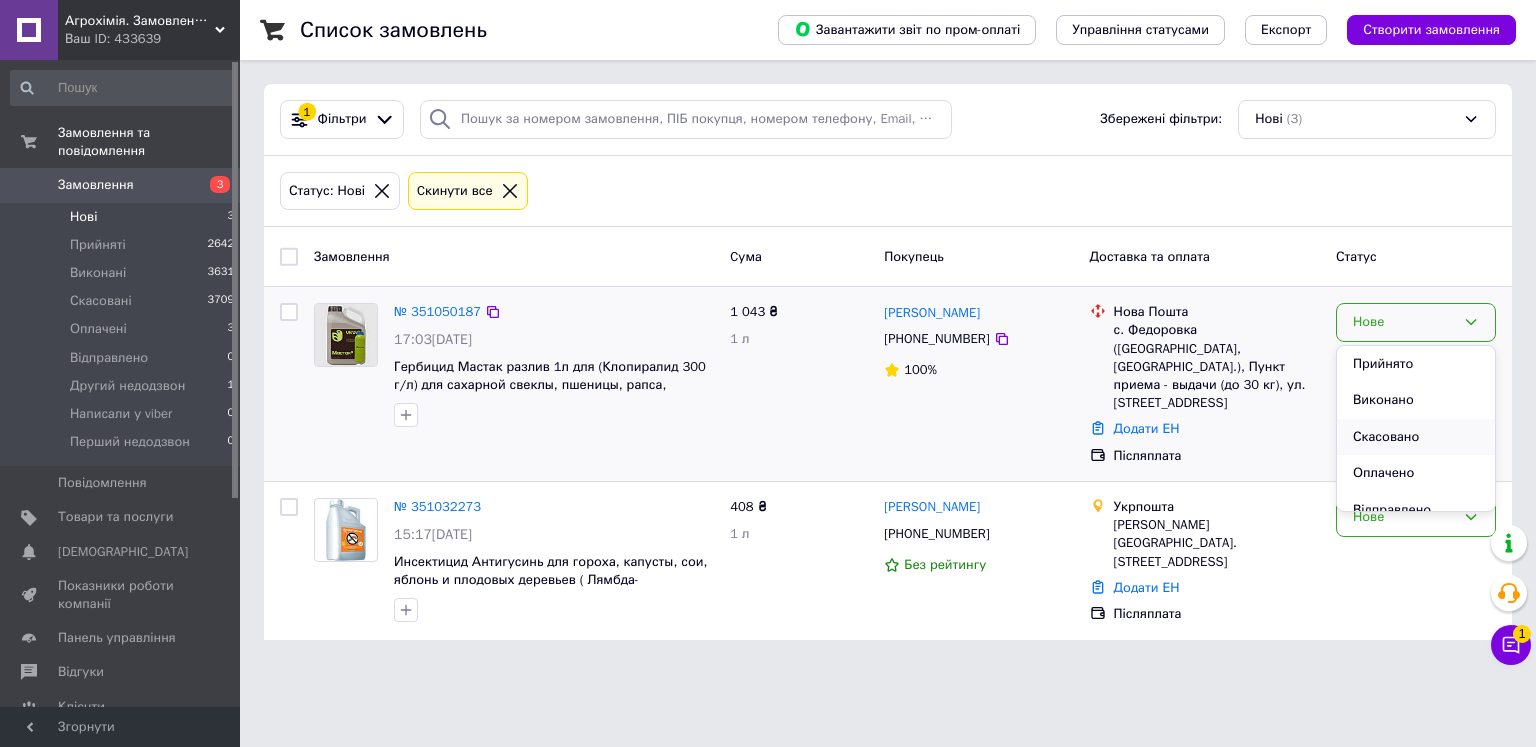 click on "Скасовано" at bounding box center (1416, 437) 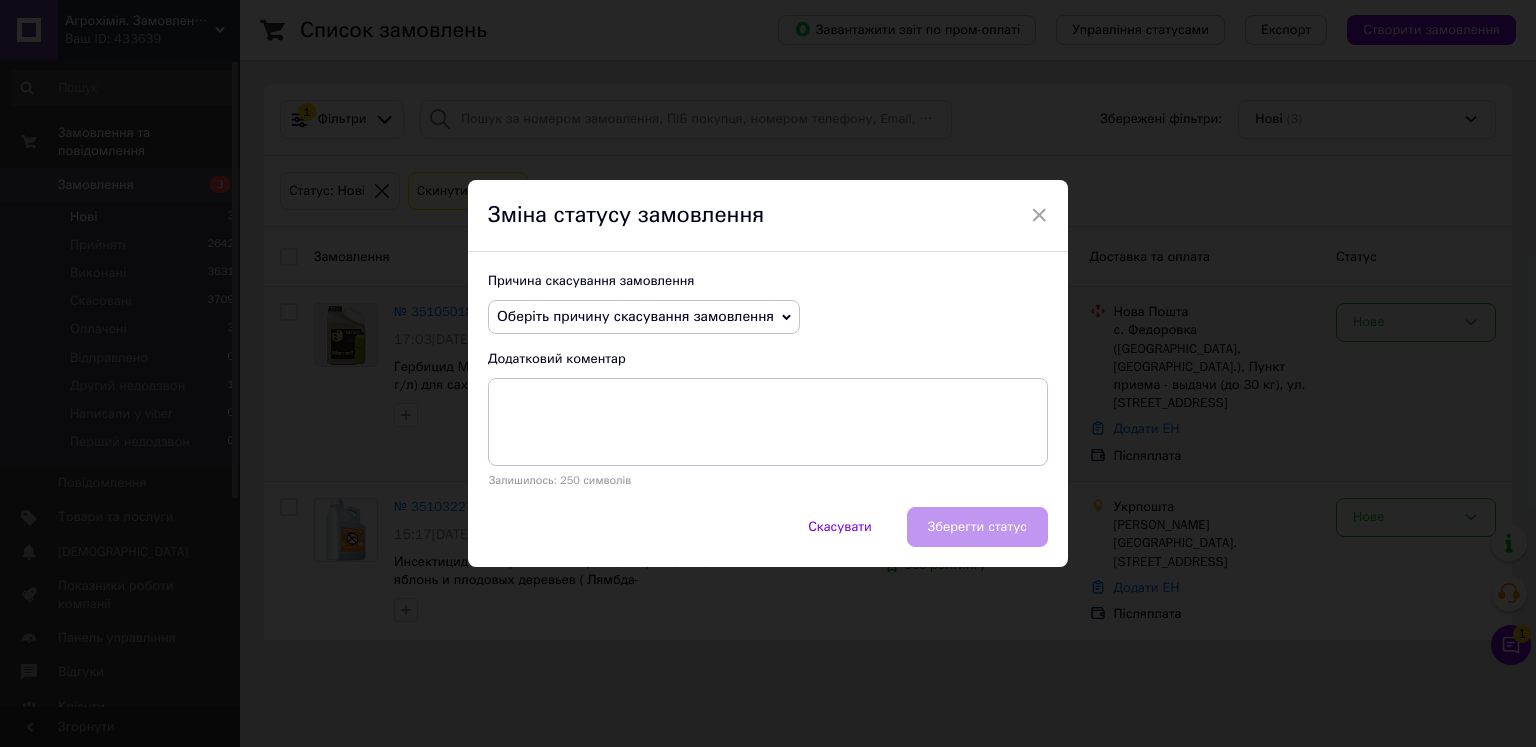 click on "Оберіть причину скасування замовлення" at bounding box center [635, 316] 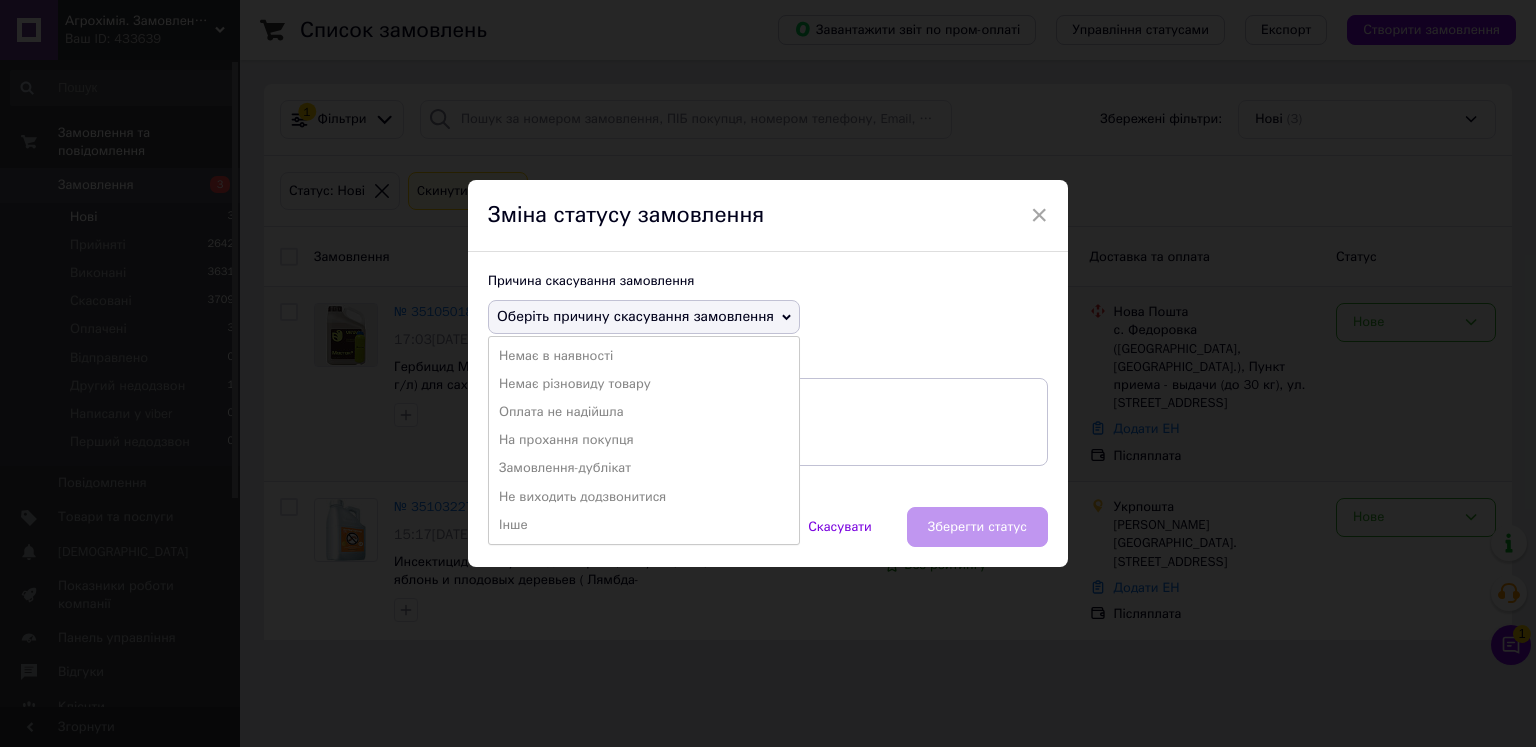 click on "Замовлення-дублікат" at bounding box center (644, 468) 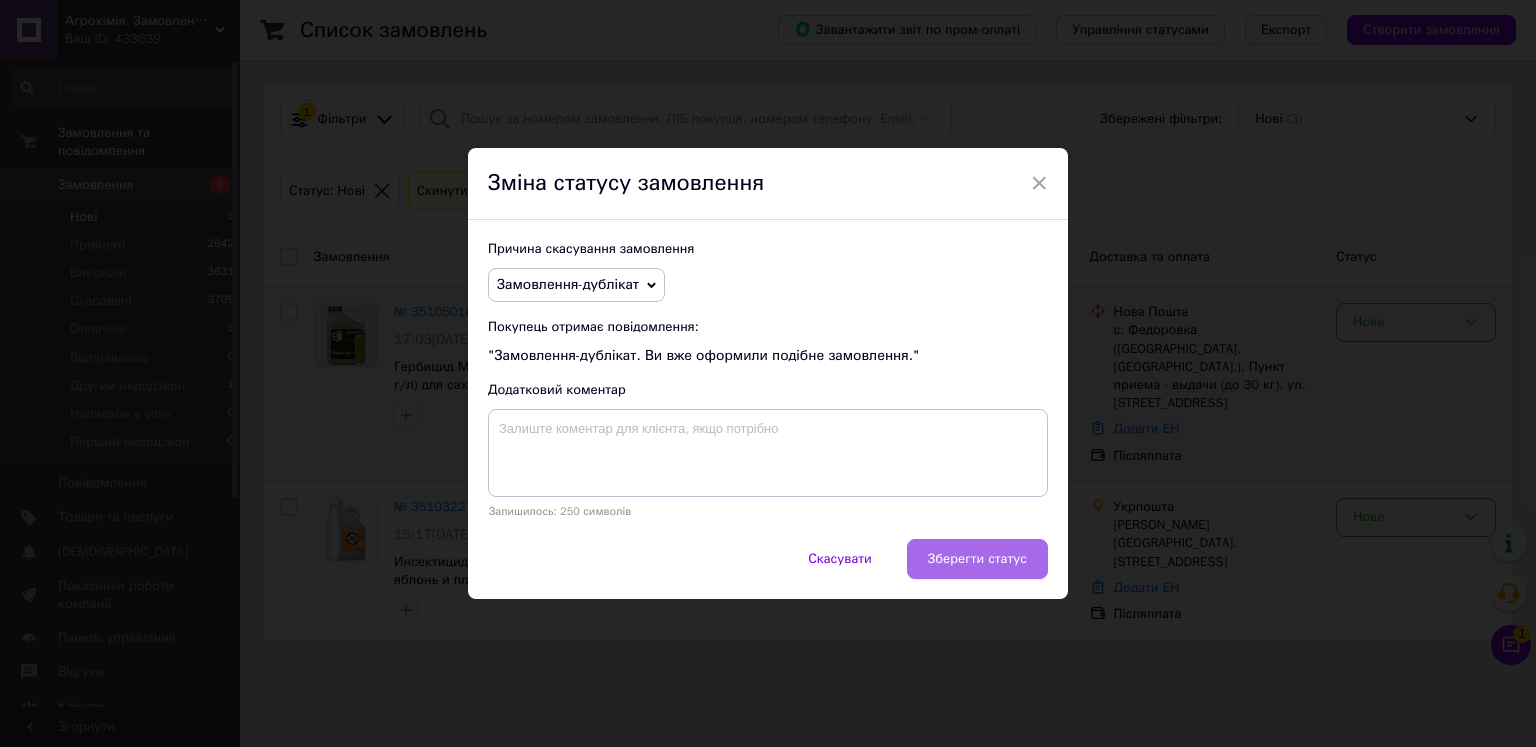 click on "Зберегти статус" at bounding box center [977, 559] 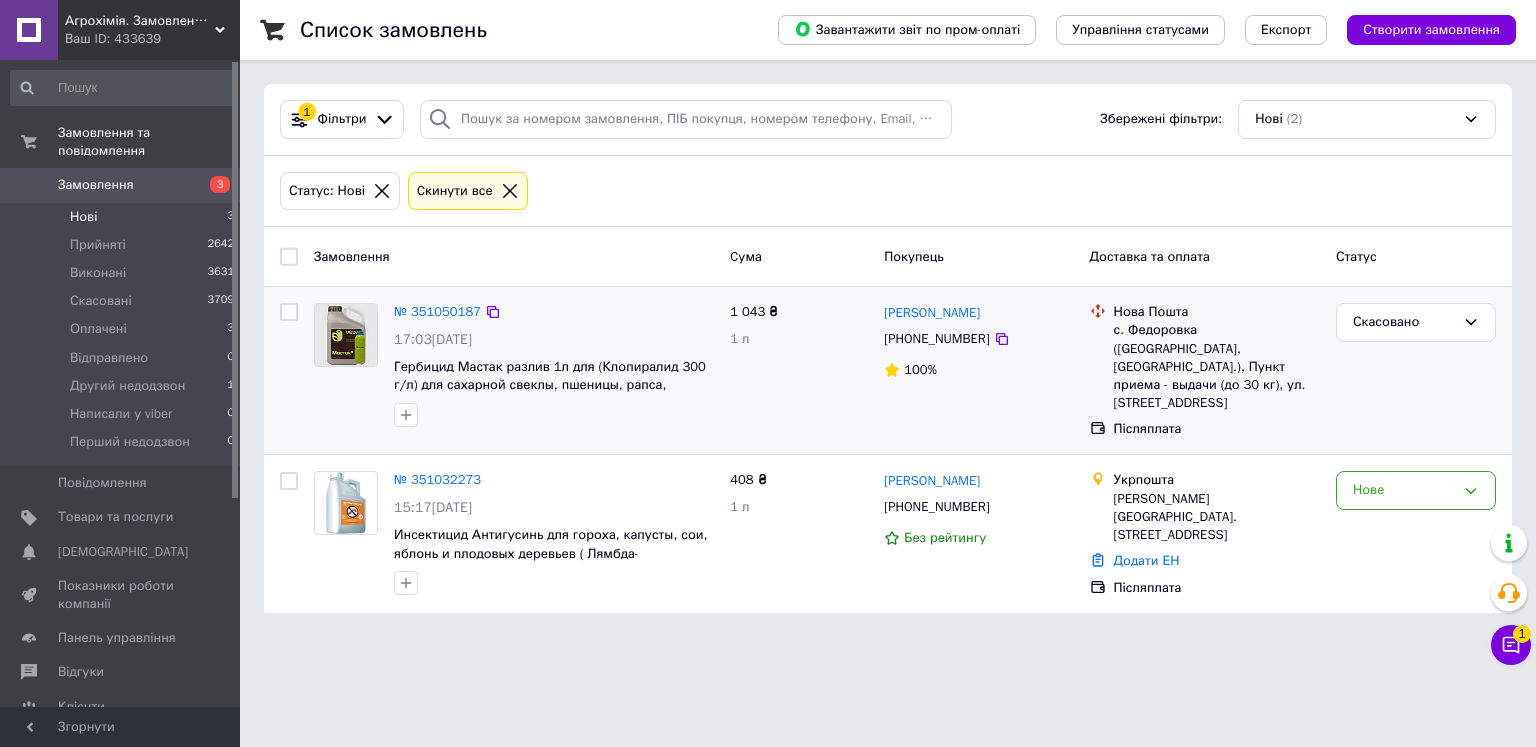 click on "Агрохімія. Замовлення та доставка по Україні. . Ваш ID: 433639 Сайт Агрохімія. Замовлення та доставка п... Кабінет покупця Перевірити стан системи Сторінка на порталі Довідка Вийти Замовлення та повідомлення Замовлення 3 Нові 3 Прийняті 2642 Виконані 3631 Скасовані 3709 Оплачені 3 Відправлено 0 Другий недодзвон 1 Написали у viber 0 Перший недодзвон 0 Повідомлення 0 Товари та послуги Сповіщення 0 0 Показники роботи компанії Панель управління Відгуки Клієнти Каталог ProSale Аналітика Інструменти веб-майстра та SEO Маркет   1 (2)" at bounding box center (768, 318) 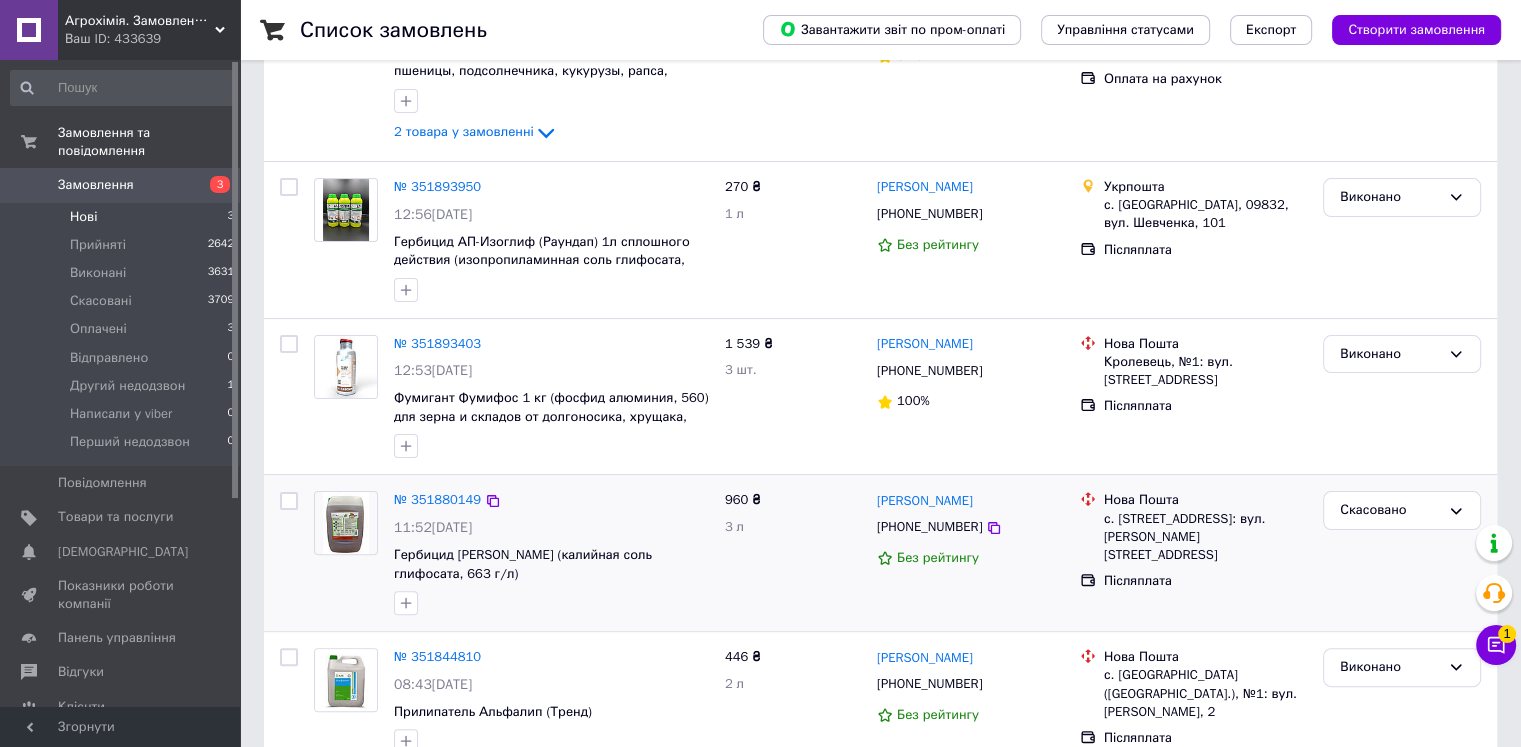 scroll, scrollTop: 400, scrollLeft: 0, axis: vertical 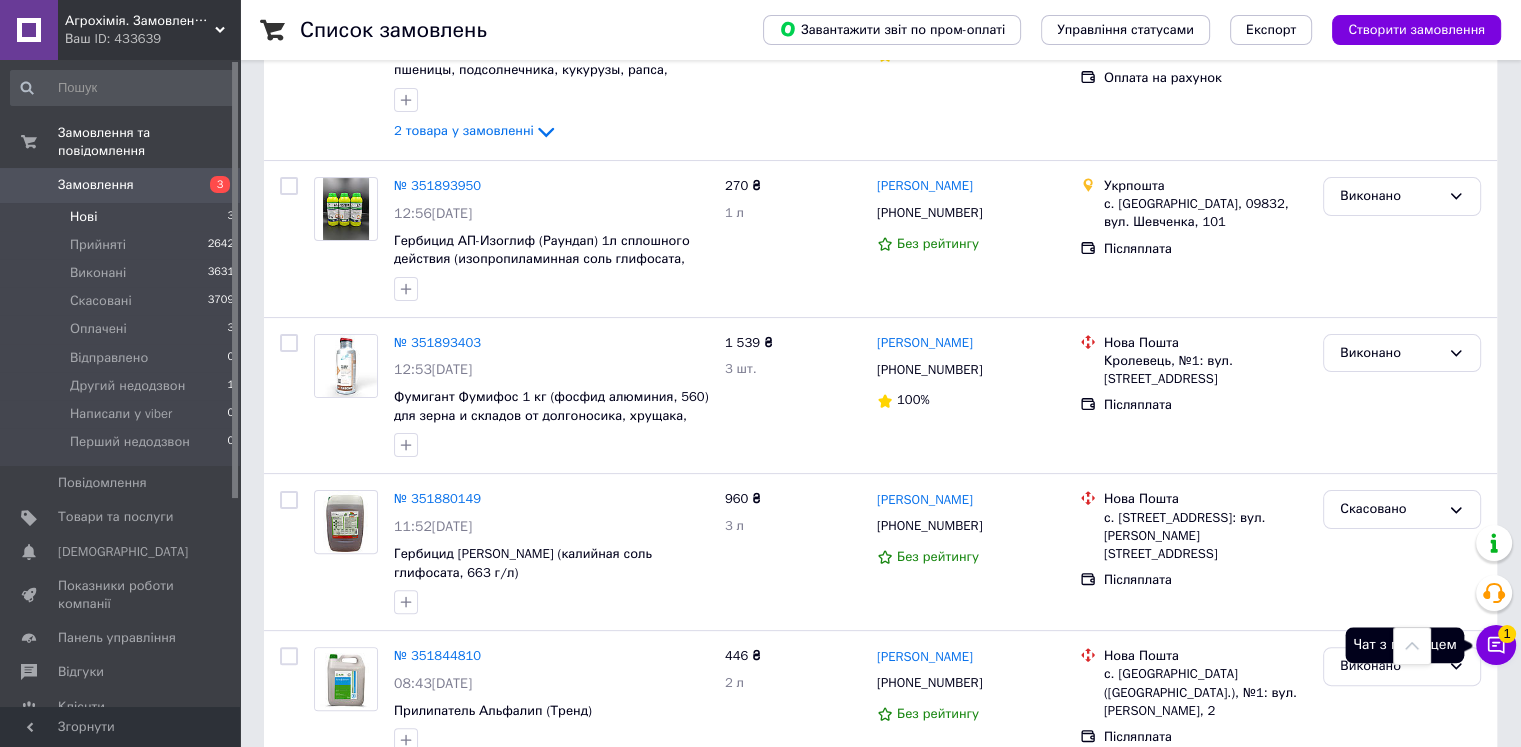click 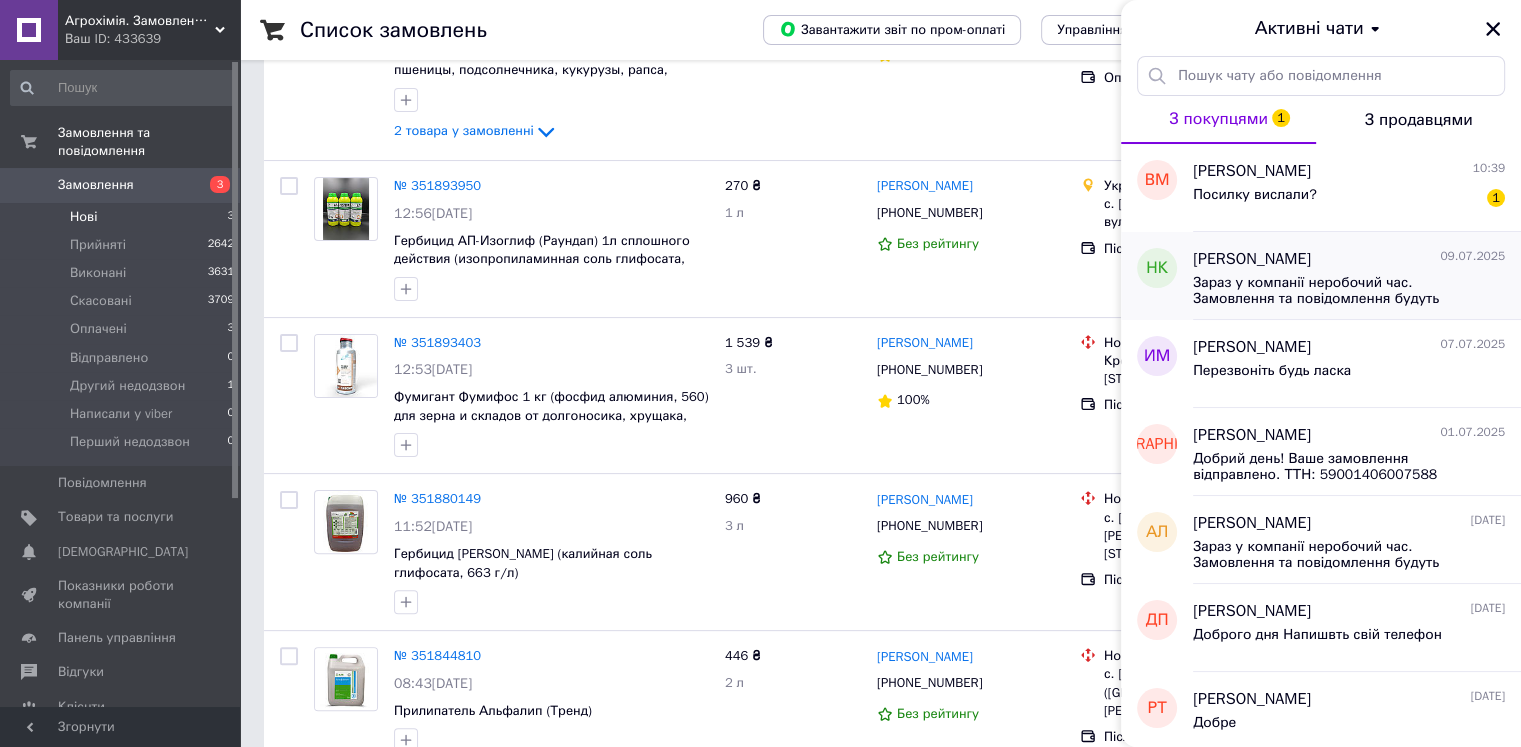 click on "Зараз у компанії неробочий час. Замовлення та повідомлення будуть оброблені з 09:00 найближчого робочого дня (завтра, 10.07)" at bounding box center (1349, 289) 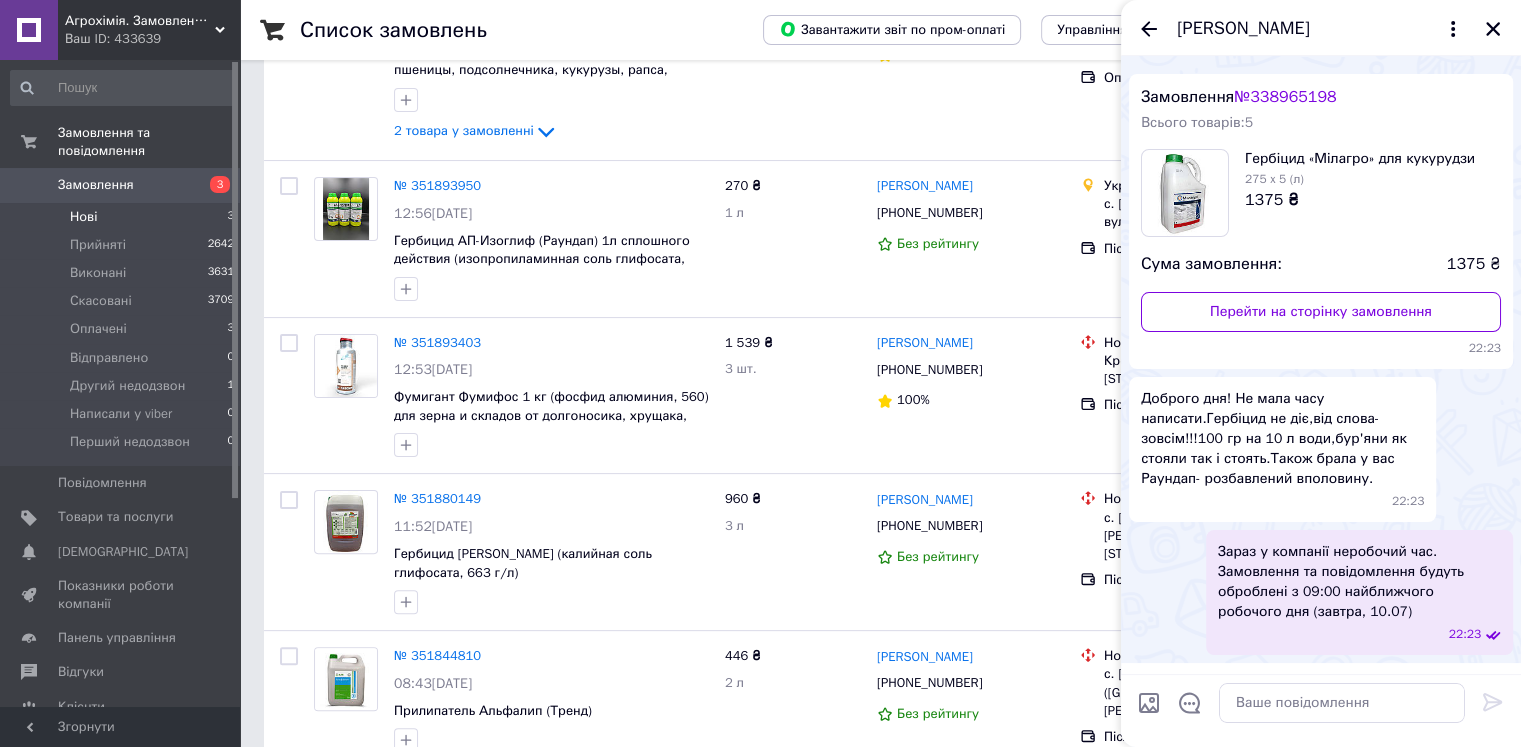 scroll, scrollTop: 0, scrollLeft: 0, axis: both 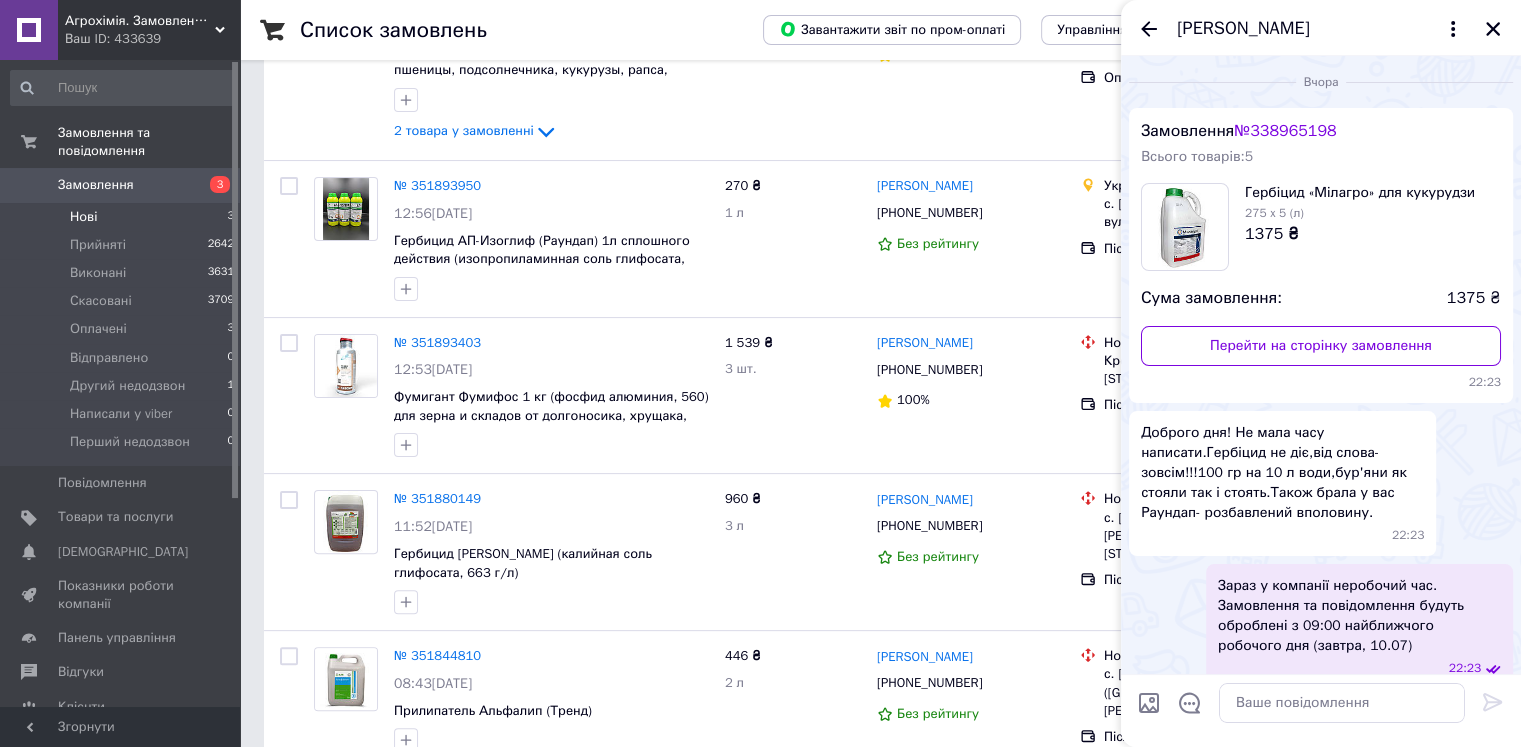 click on "№ 338965198" at bounding box center [1285, 131] 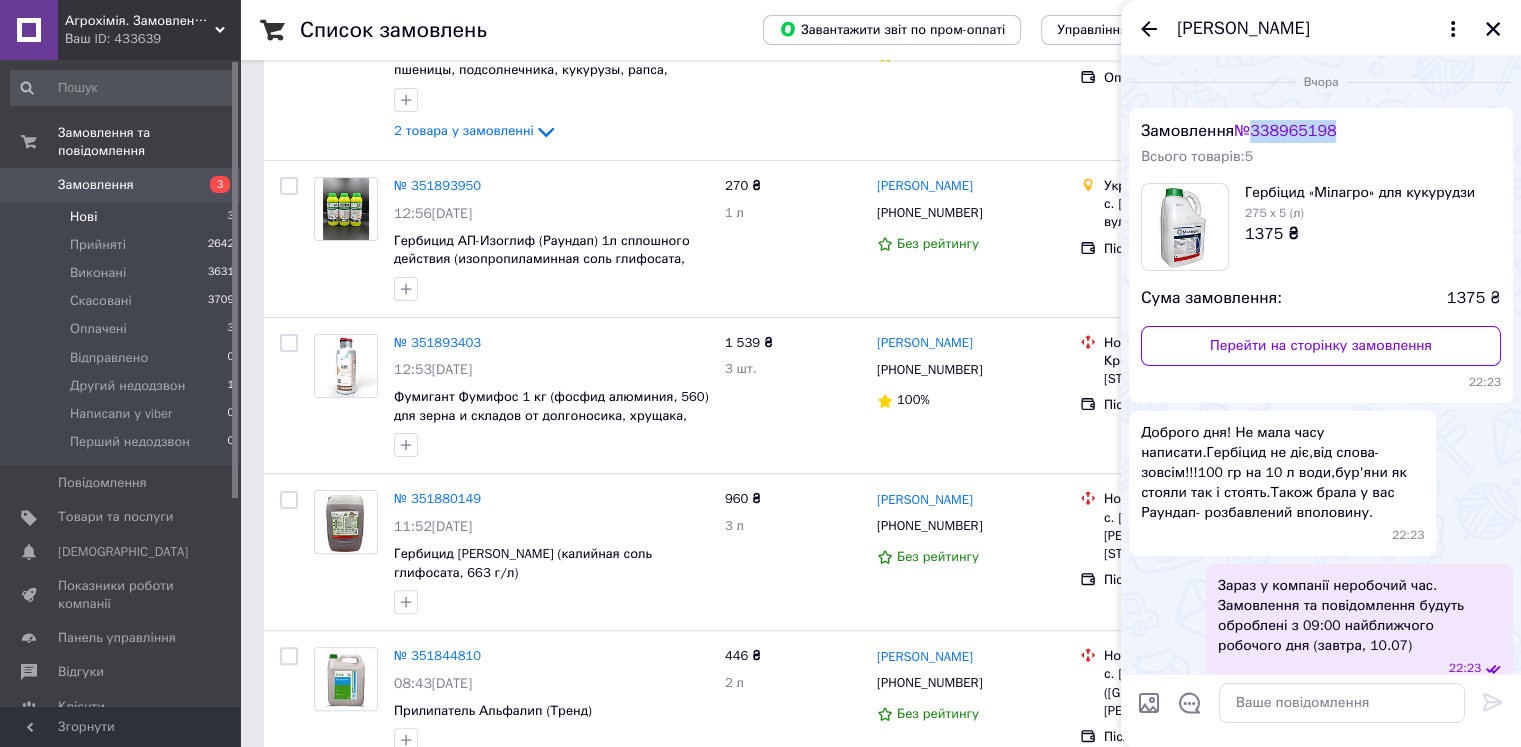 drag, startPoint x: 1348, startPoint y: 129, endPoint x: 1243, endPoint y: 136, distance: 105.23308 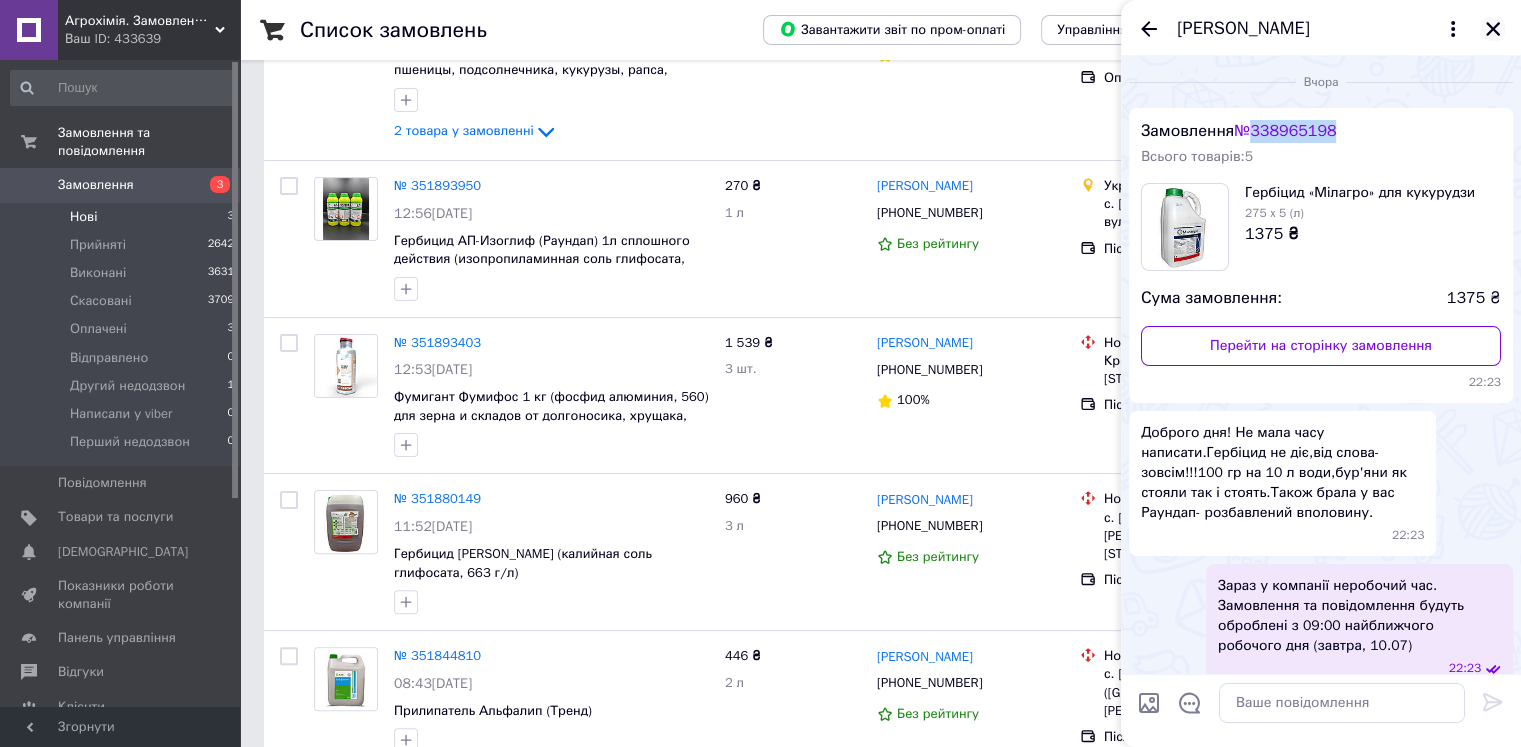 click 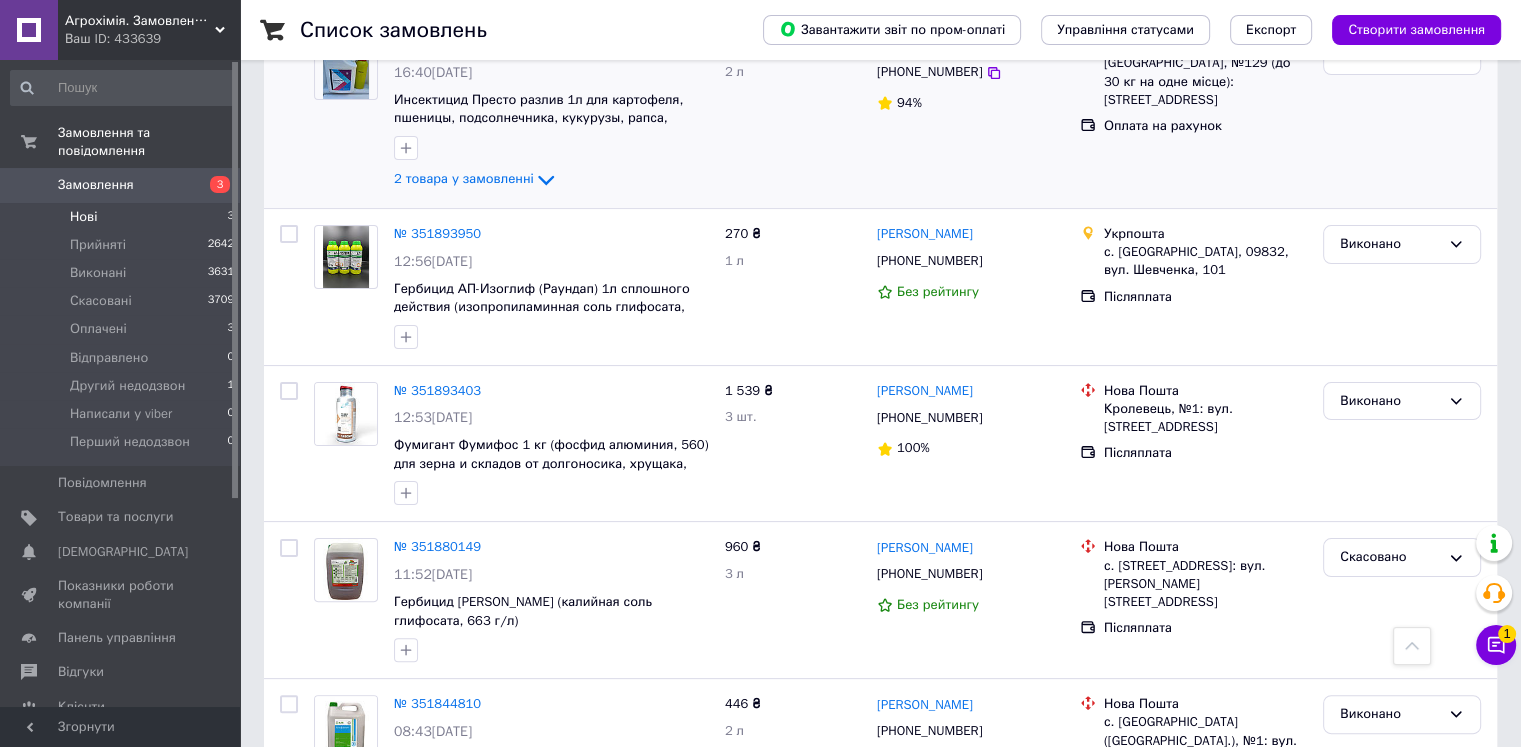 scroll, scrollTop: 0, scrollLeft: 0, axis: both 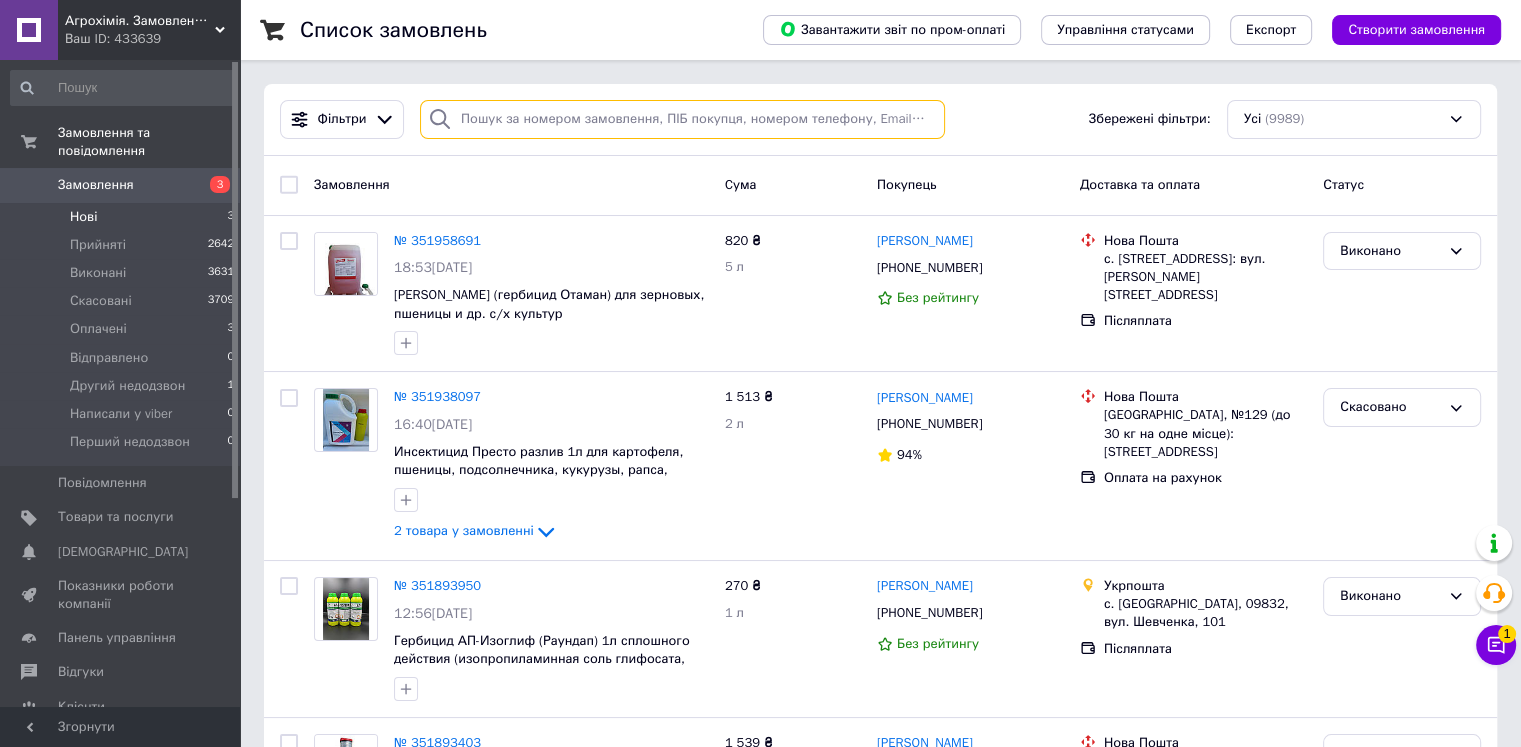 click at bounding box center (682, 119) 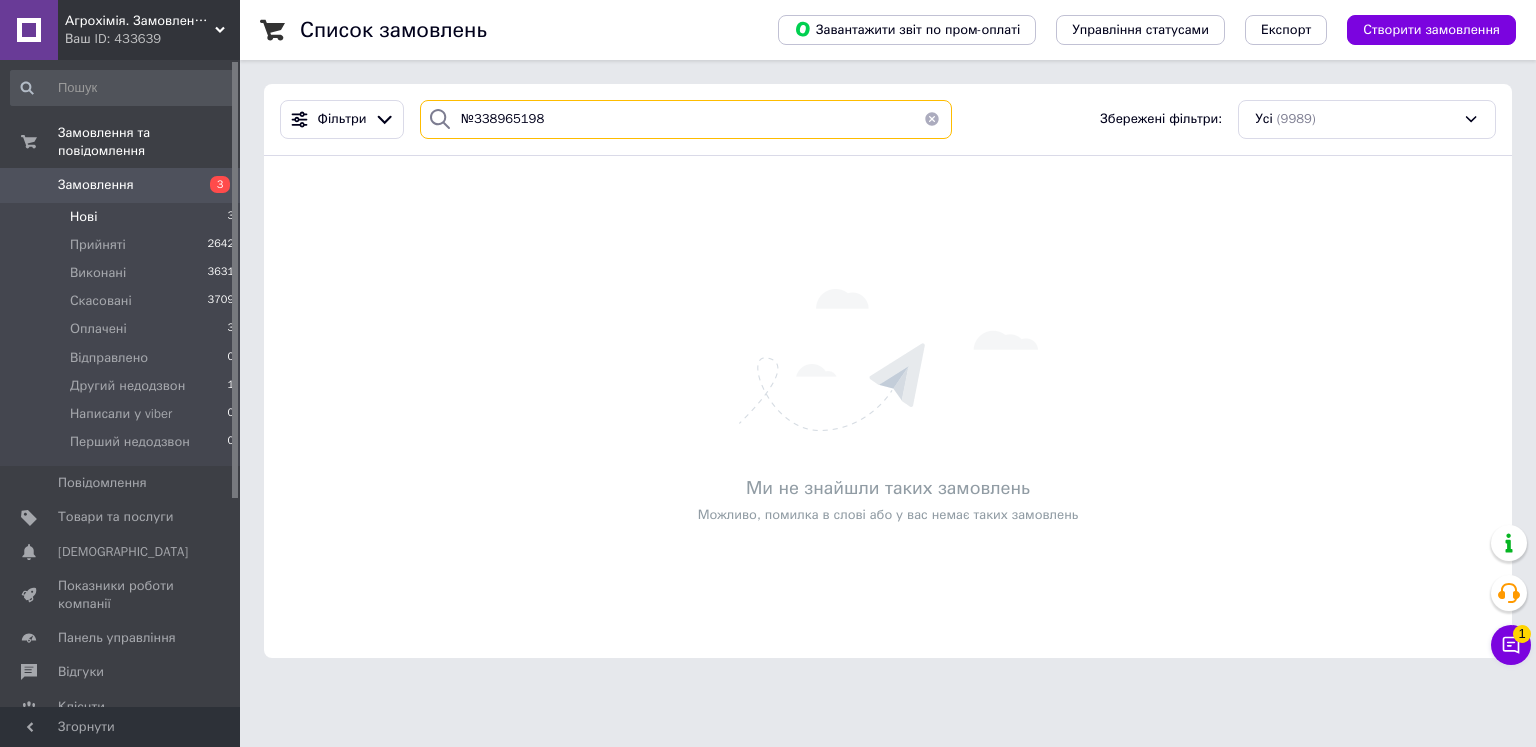 click on "№338965198" at bounding box center [686, 119] 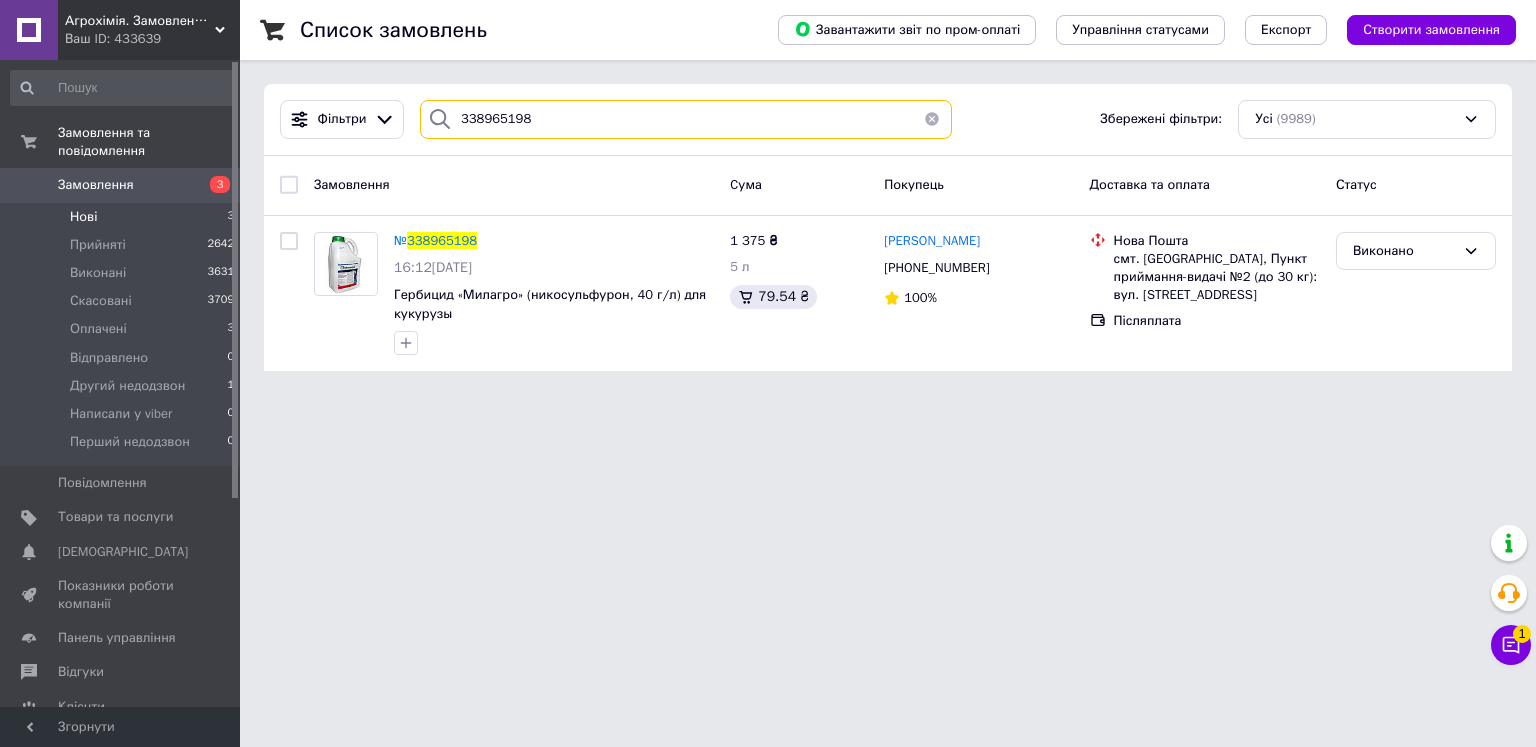 type on "338965198" 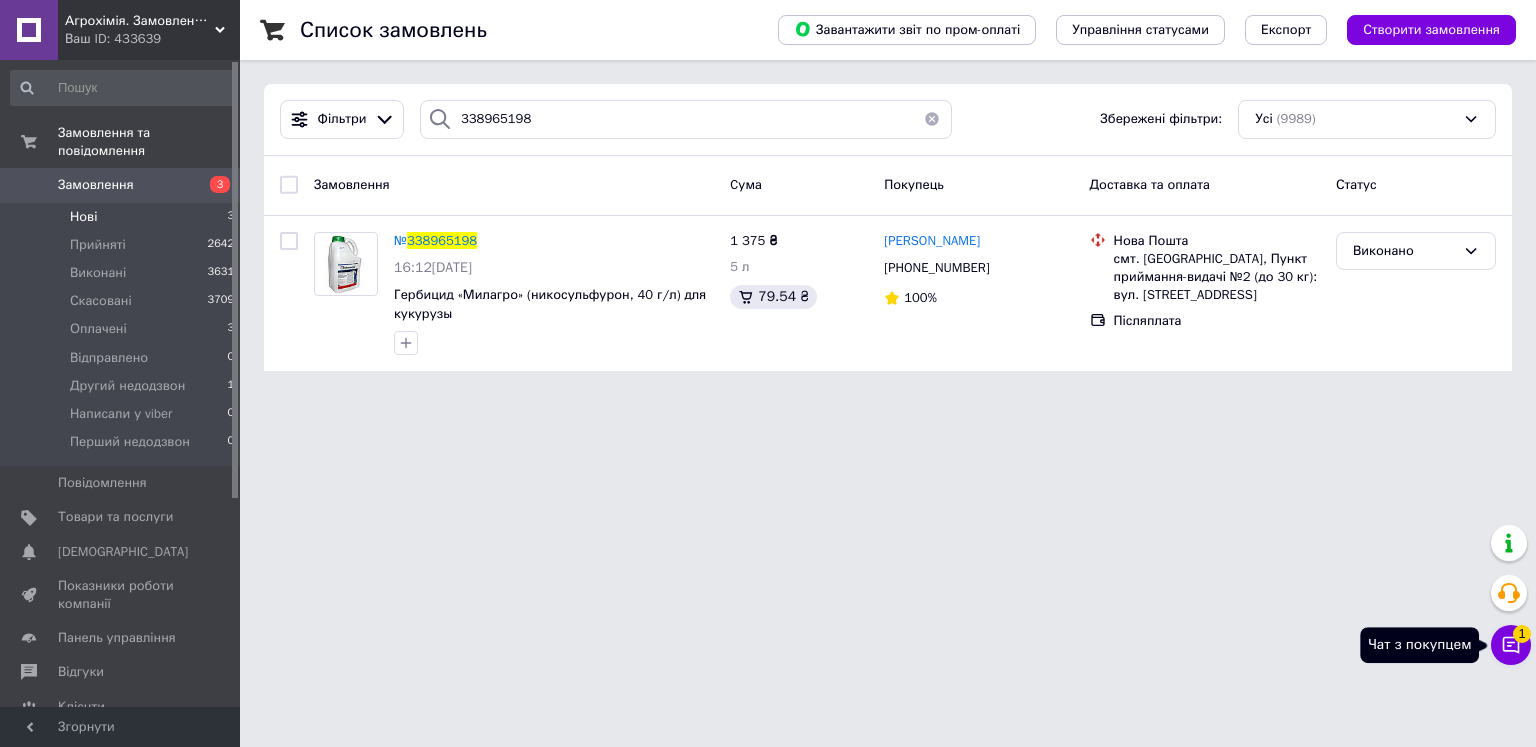 click 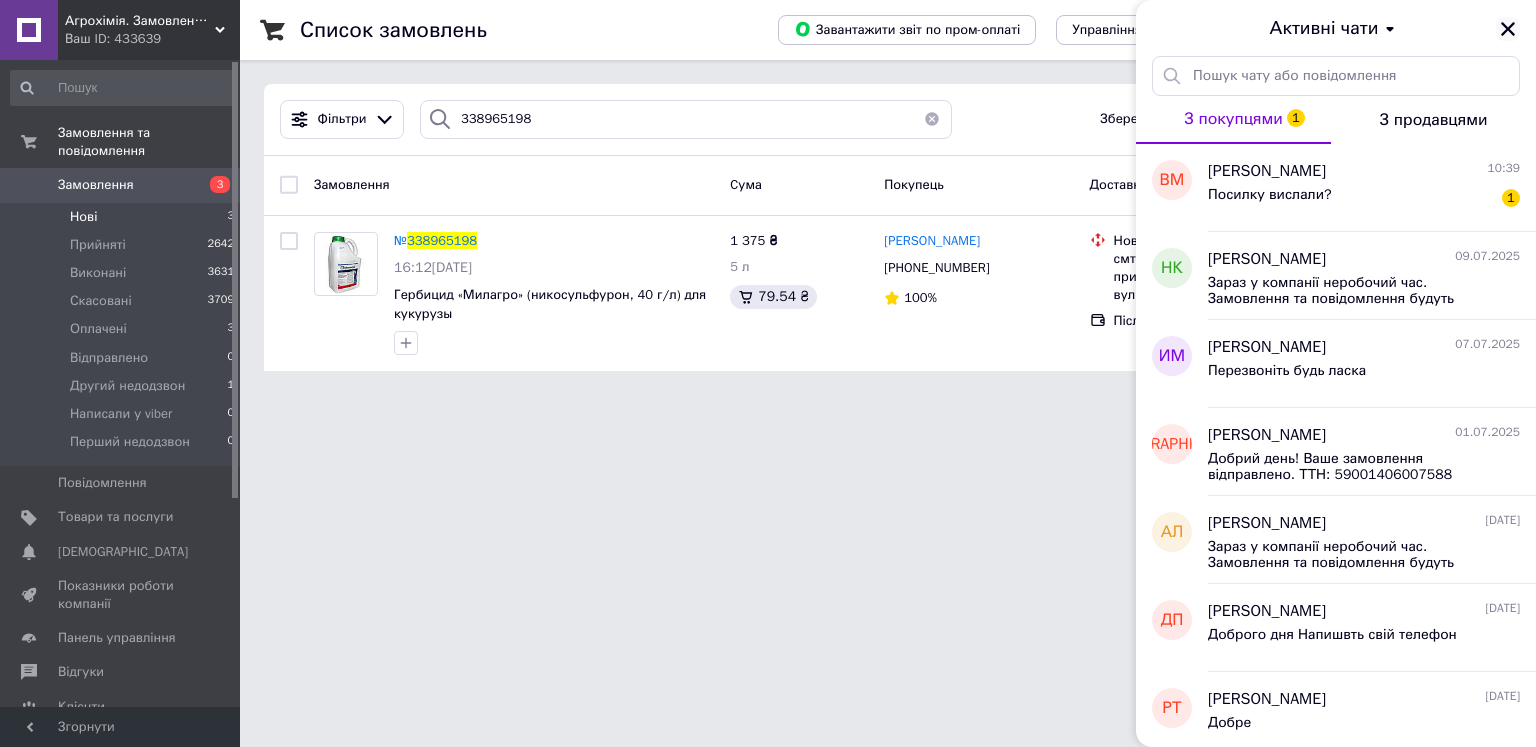 click at bounding box center [1508, 29] 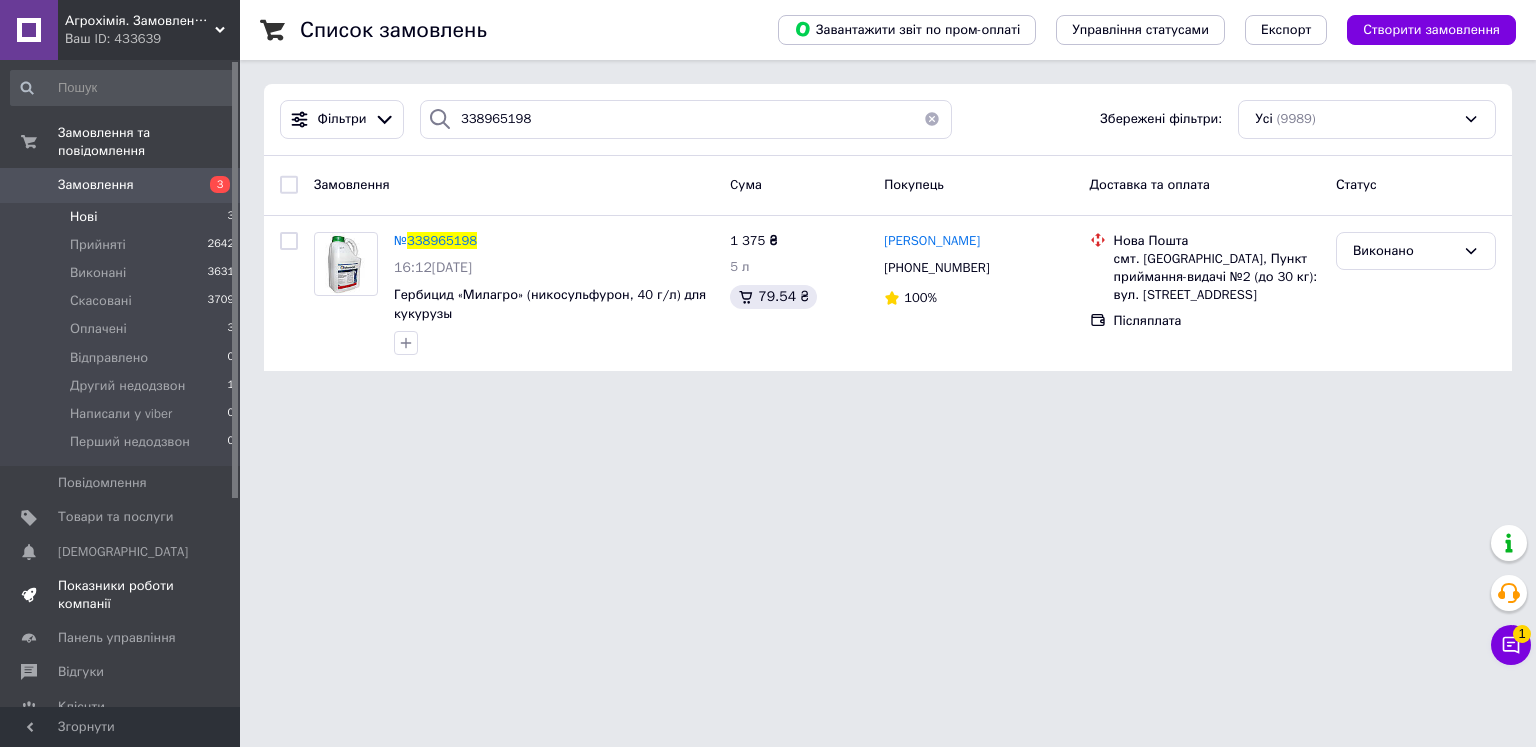 click on "Показники роботи компанії" at bounding box center [121, 595] 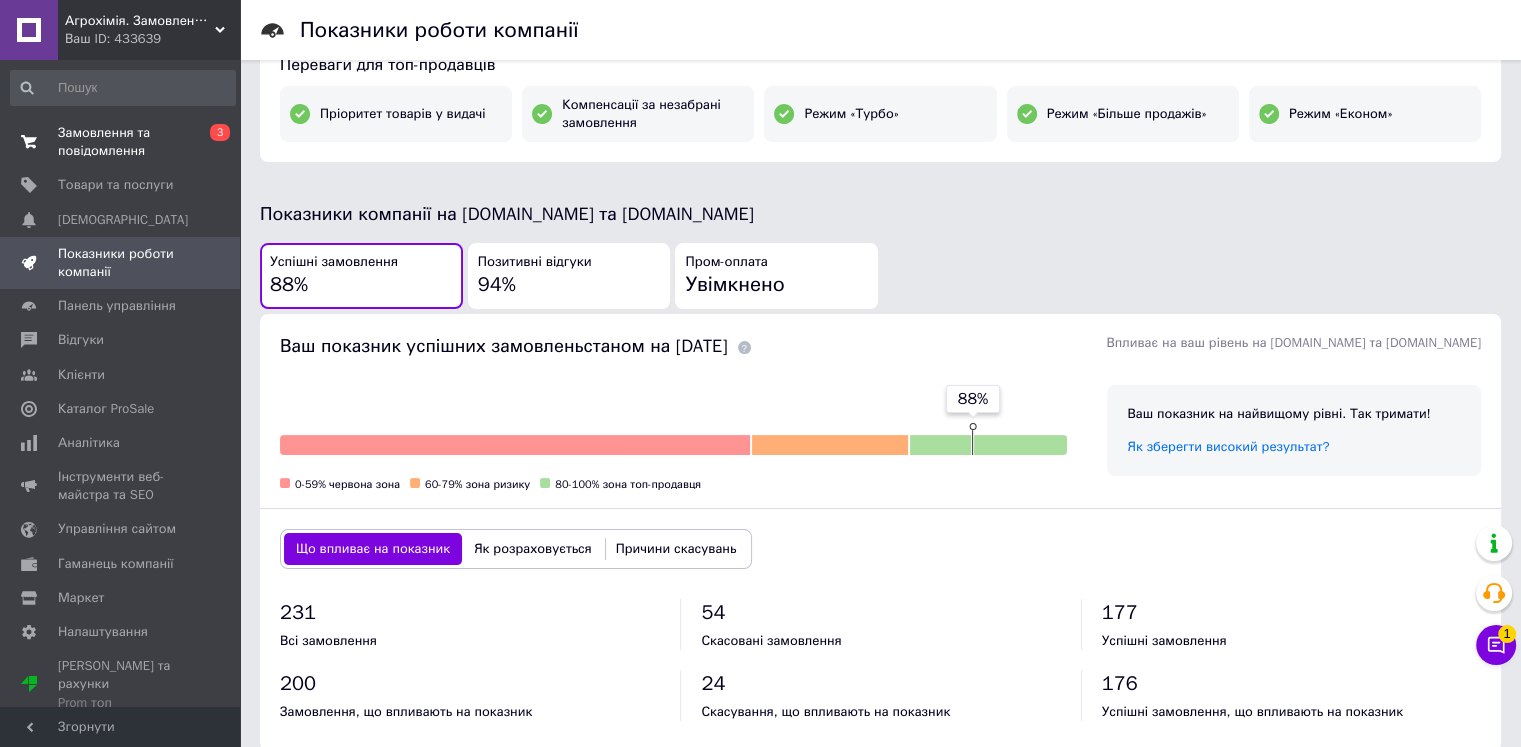 scroll, scrollTop: 100, scrollLeft: 0, axis: vertical 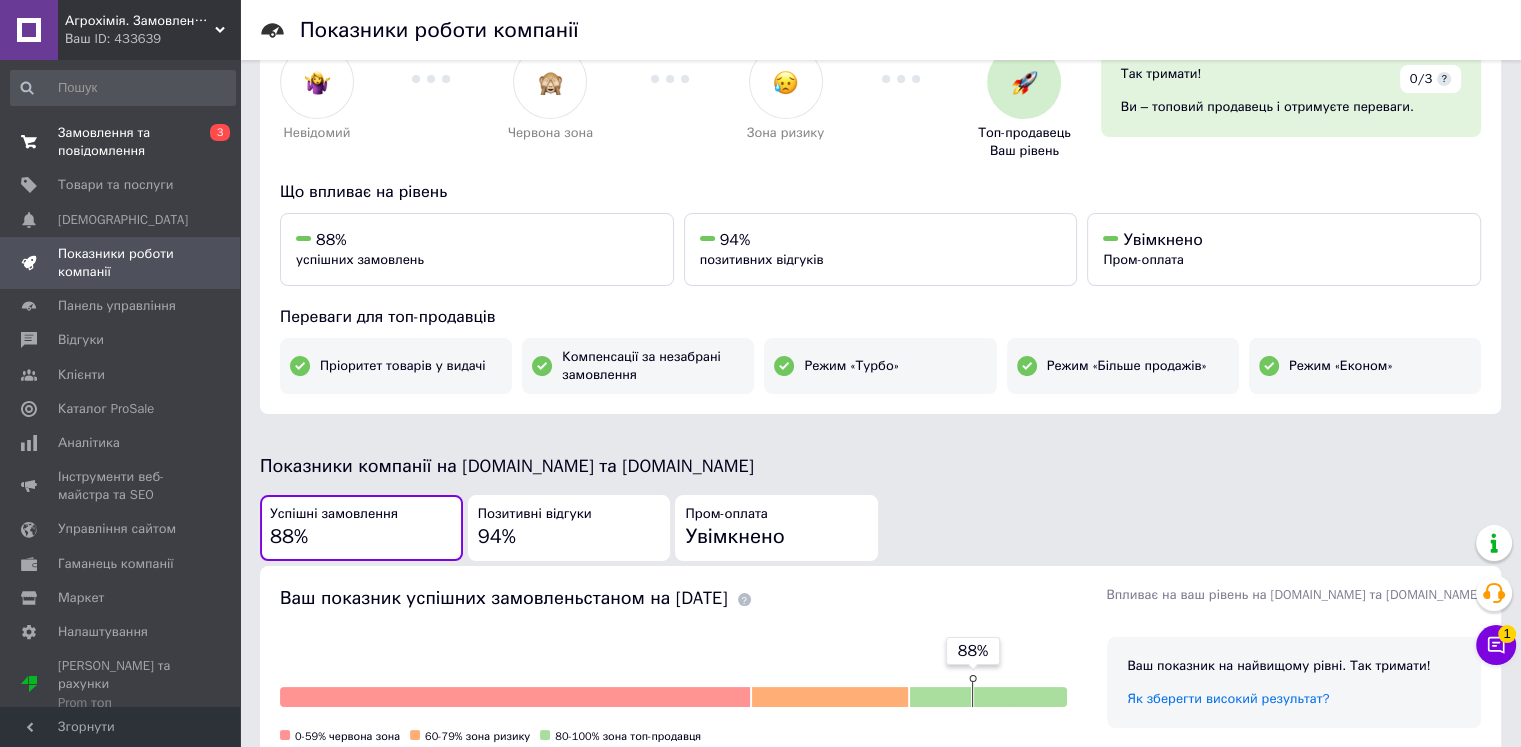 click on "Замовлення та повідомлення" at bounding box center (121, 142) 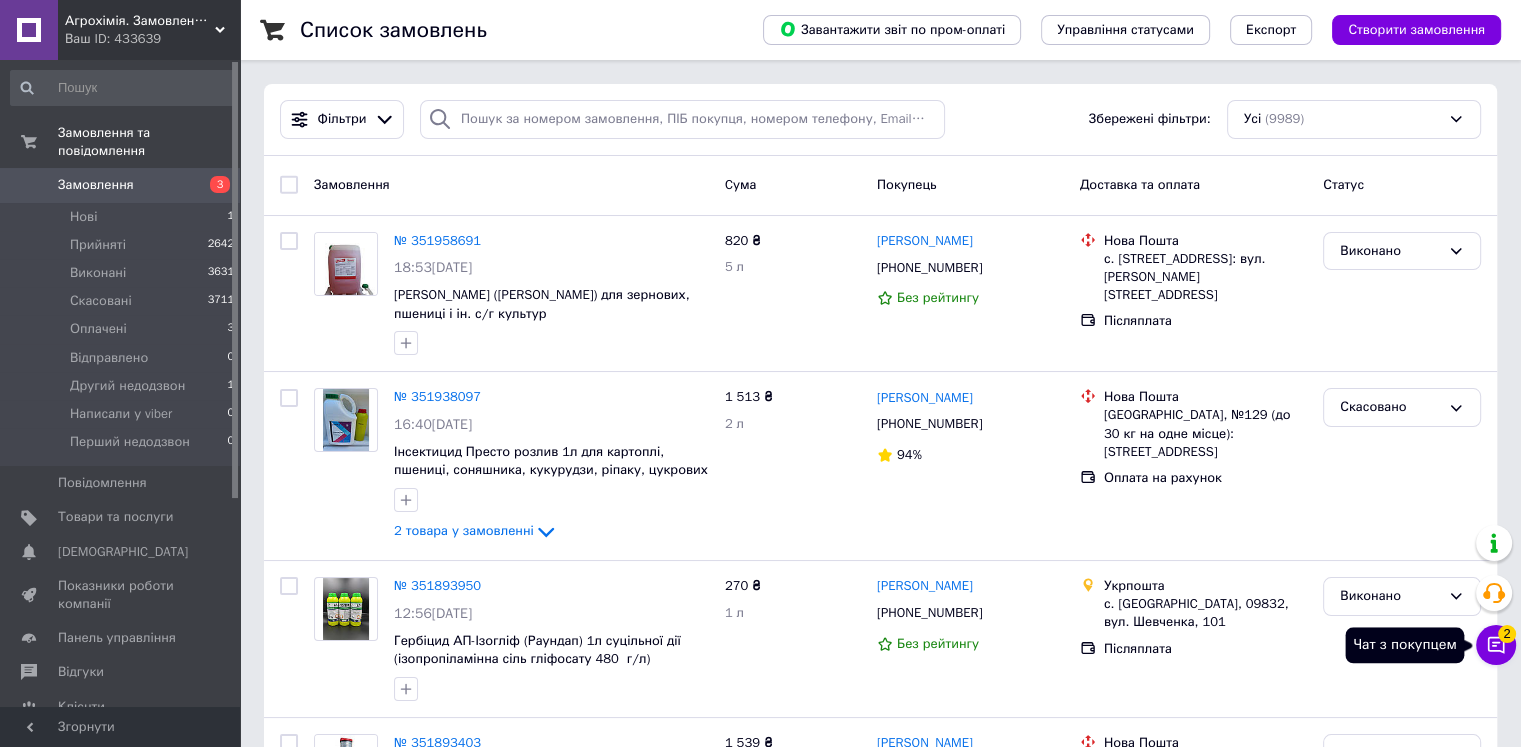 click 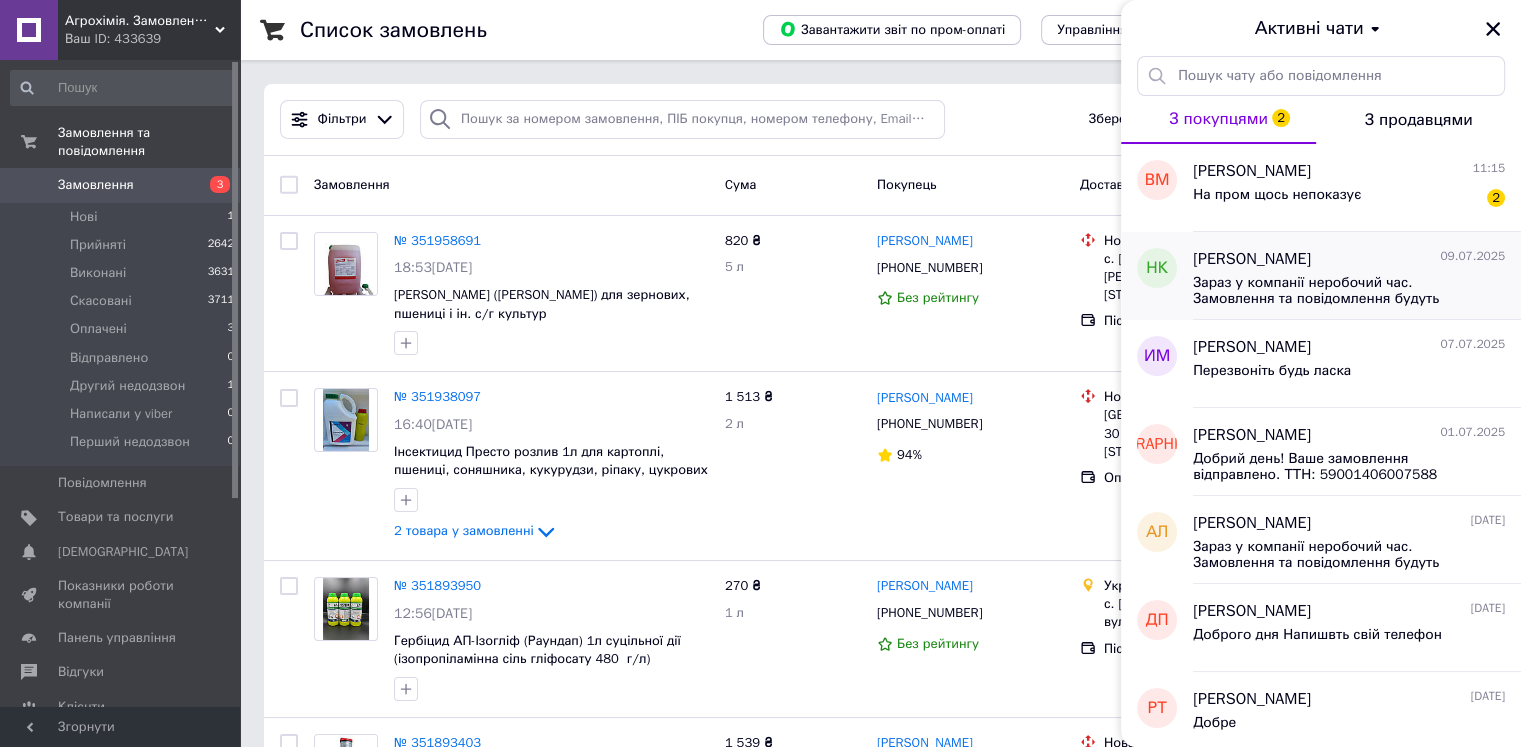 click on "Зараз у компанії неробочий час. Замовлення та повідомлення будуть оброблені з 09:00 найближчого робочого дня (завтра, 10.07)" at bounding box center (1335, 291) 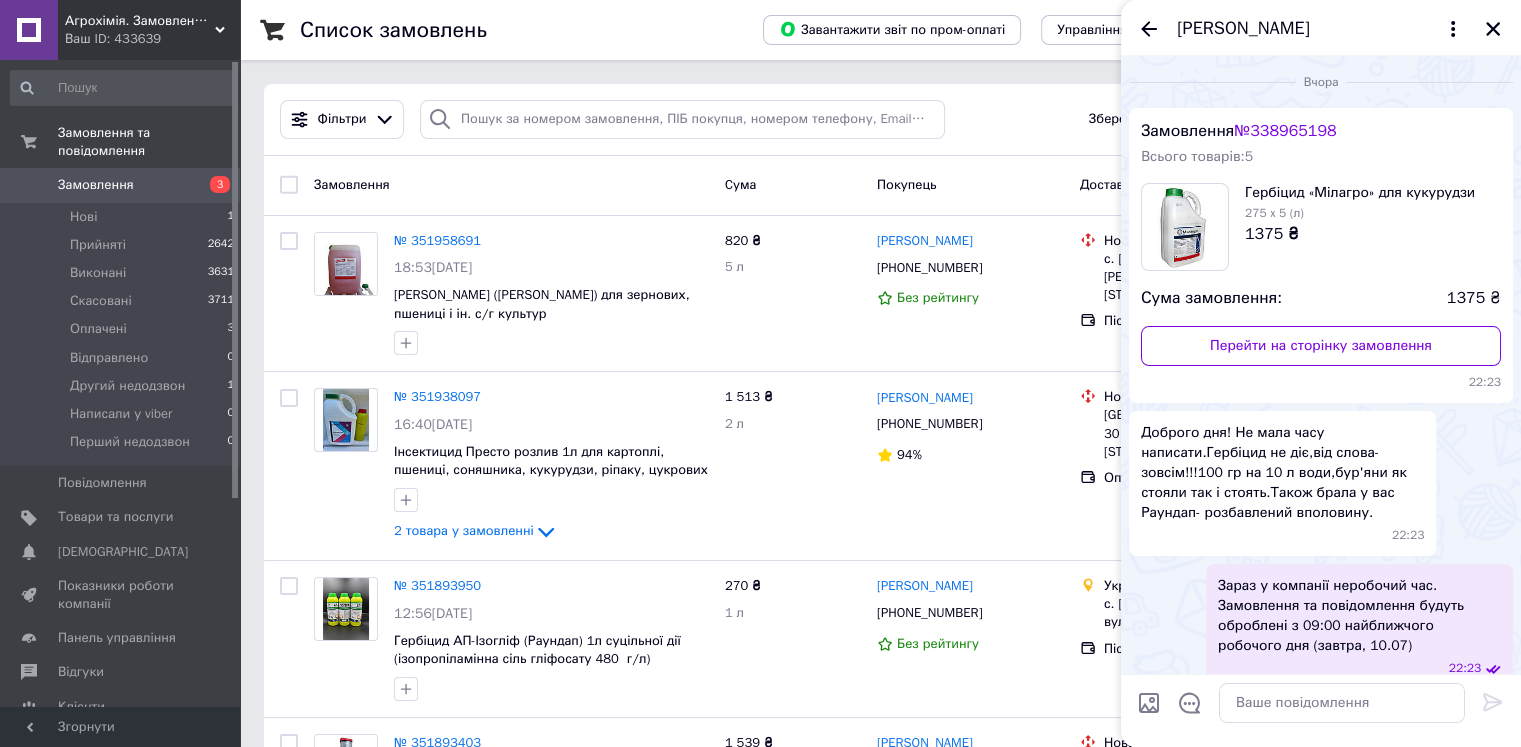 scroll, scrollTop: 96, scrollLeft: 0, axis: vertical 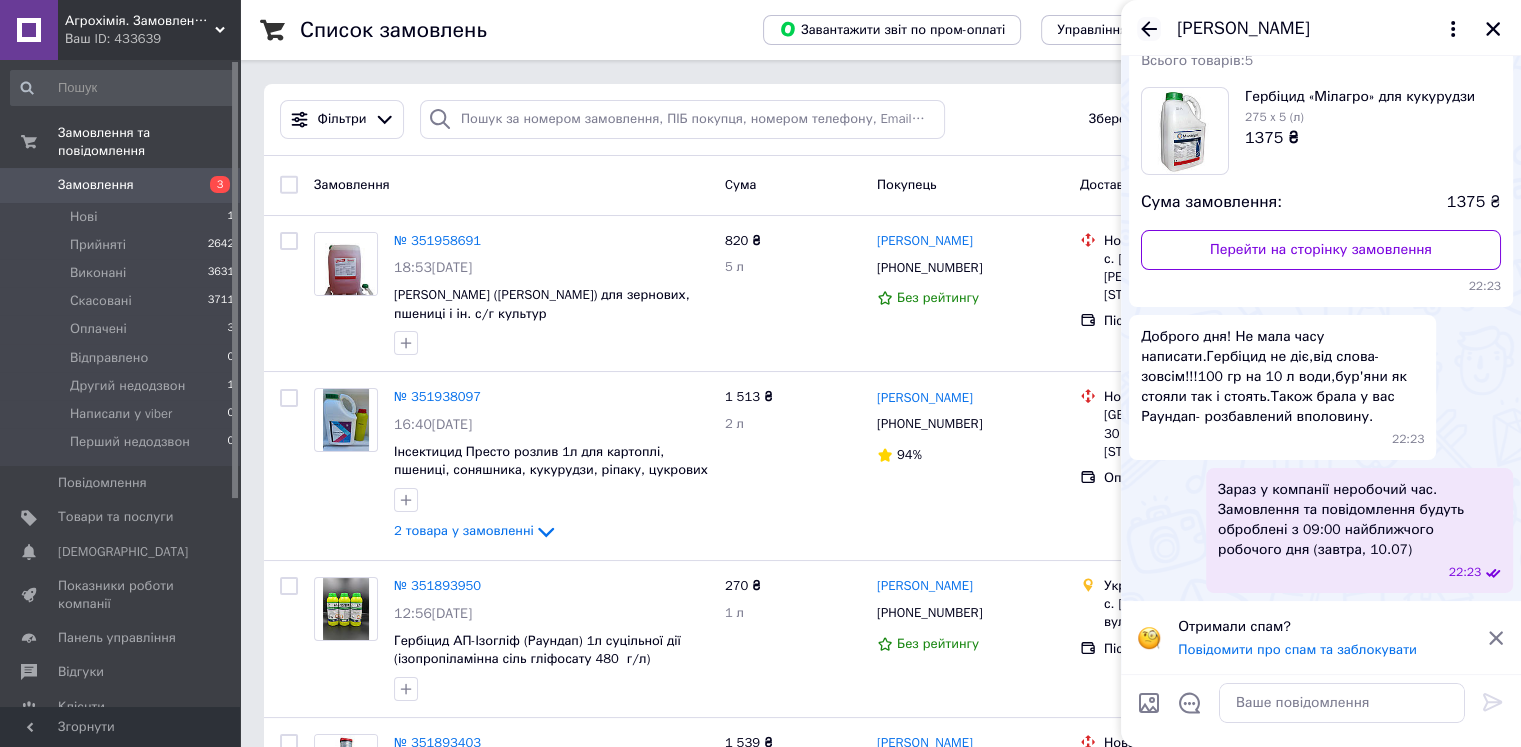 click 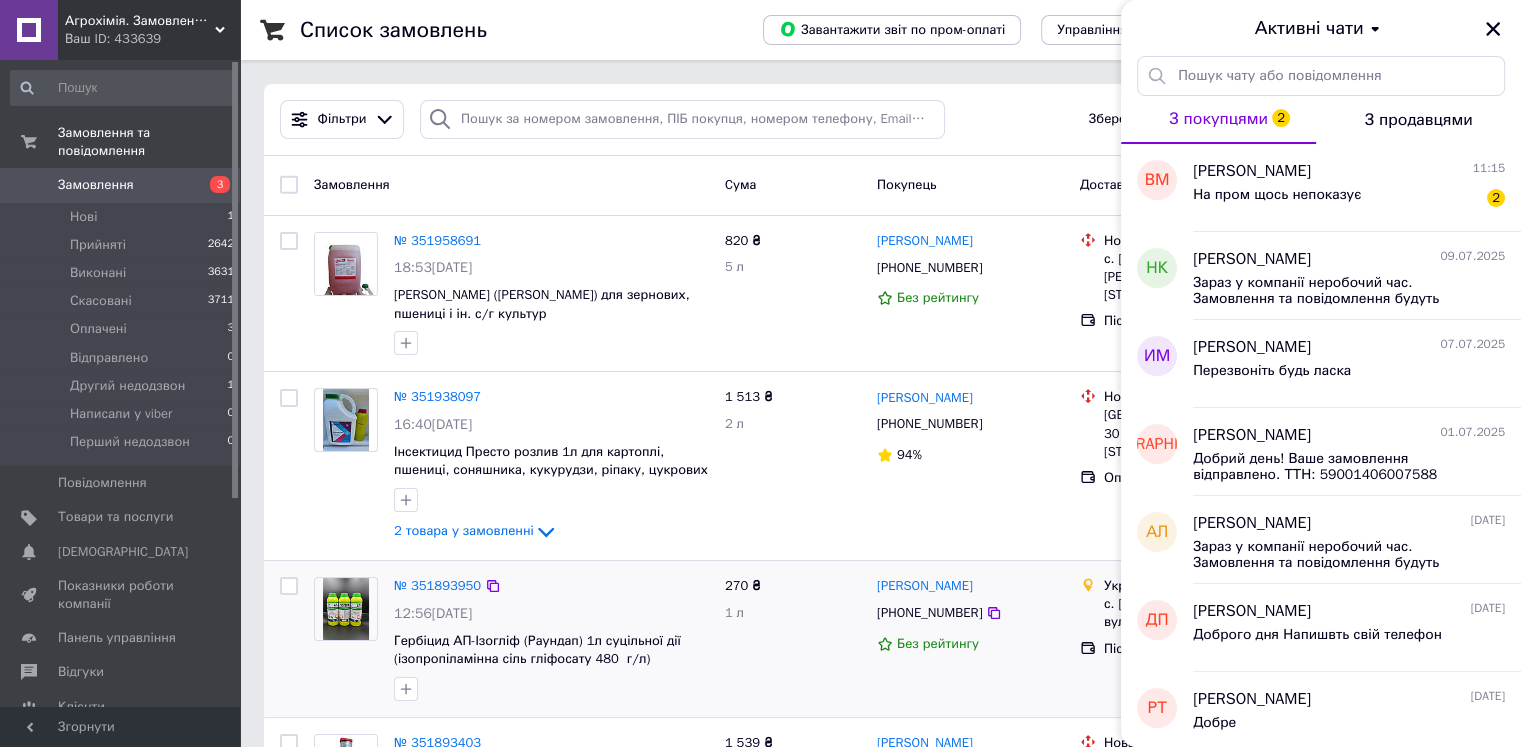 click on "270 ₴ 1 л" at bounding box center (793, 639) 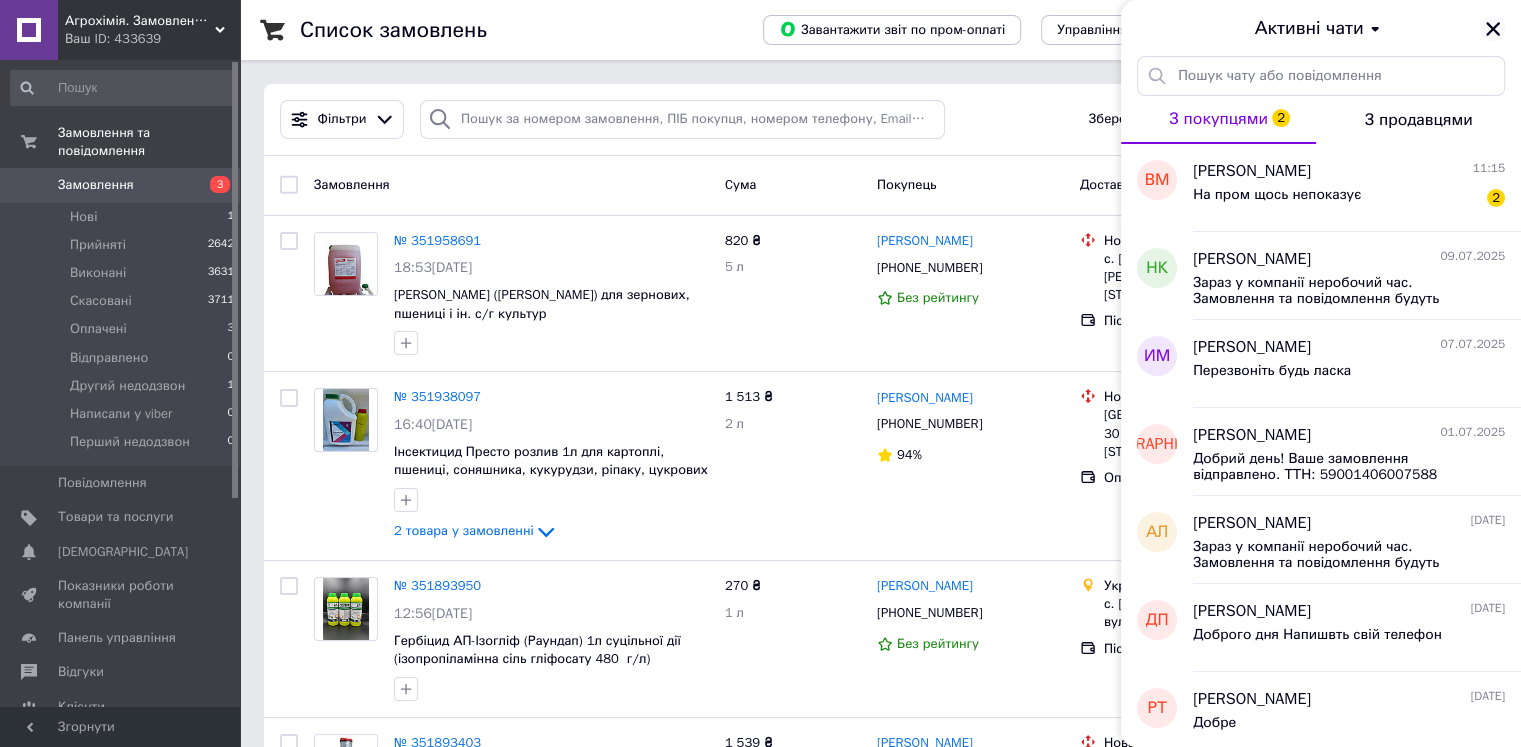 click 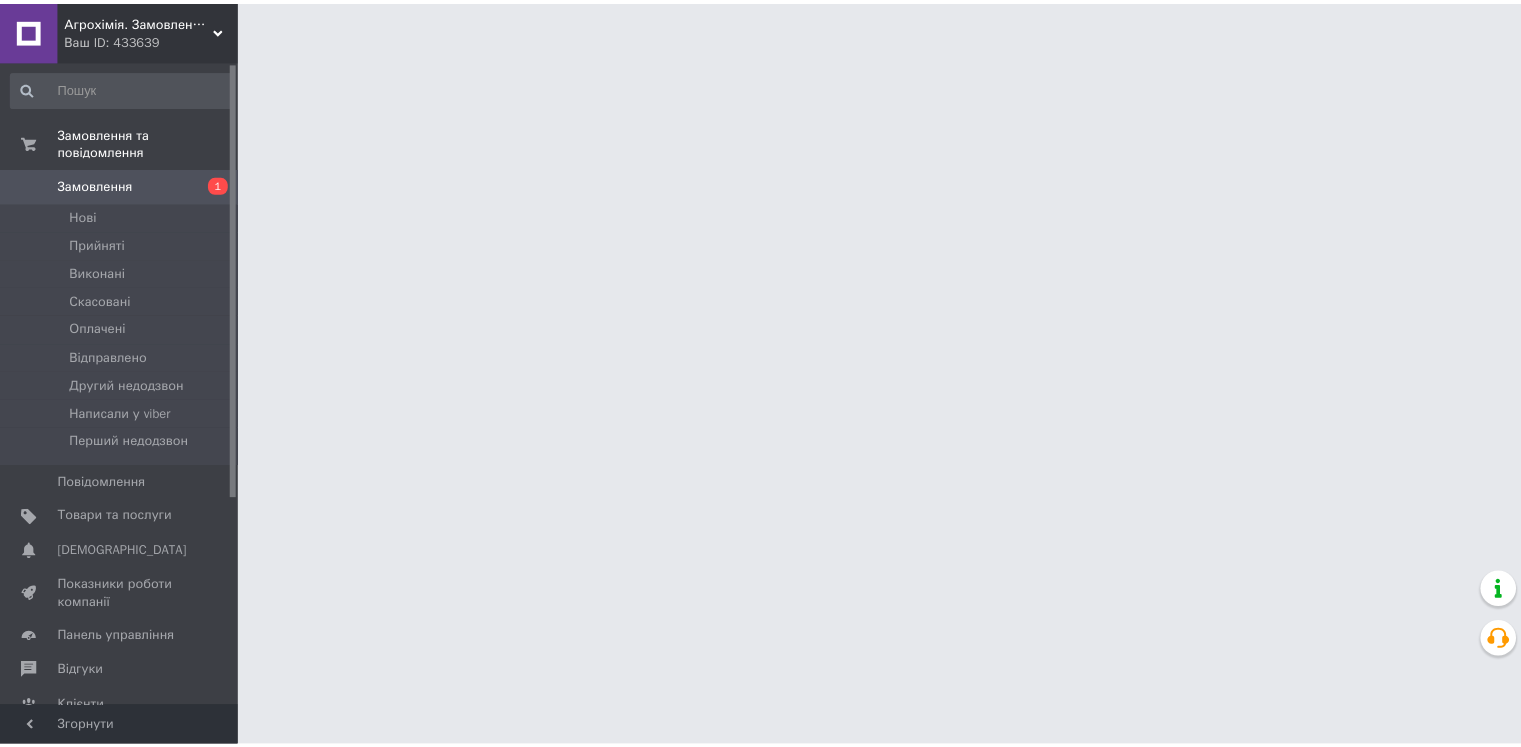 scroll, scrollTop: 0, scrollLeft: 0, axis: both 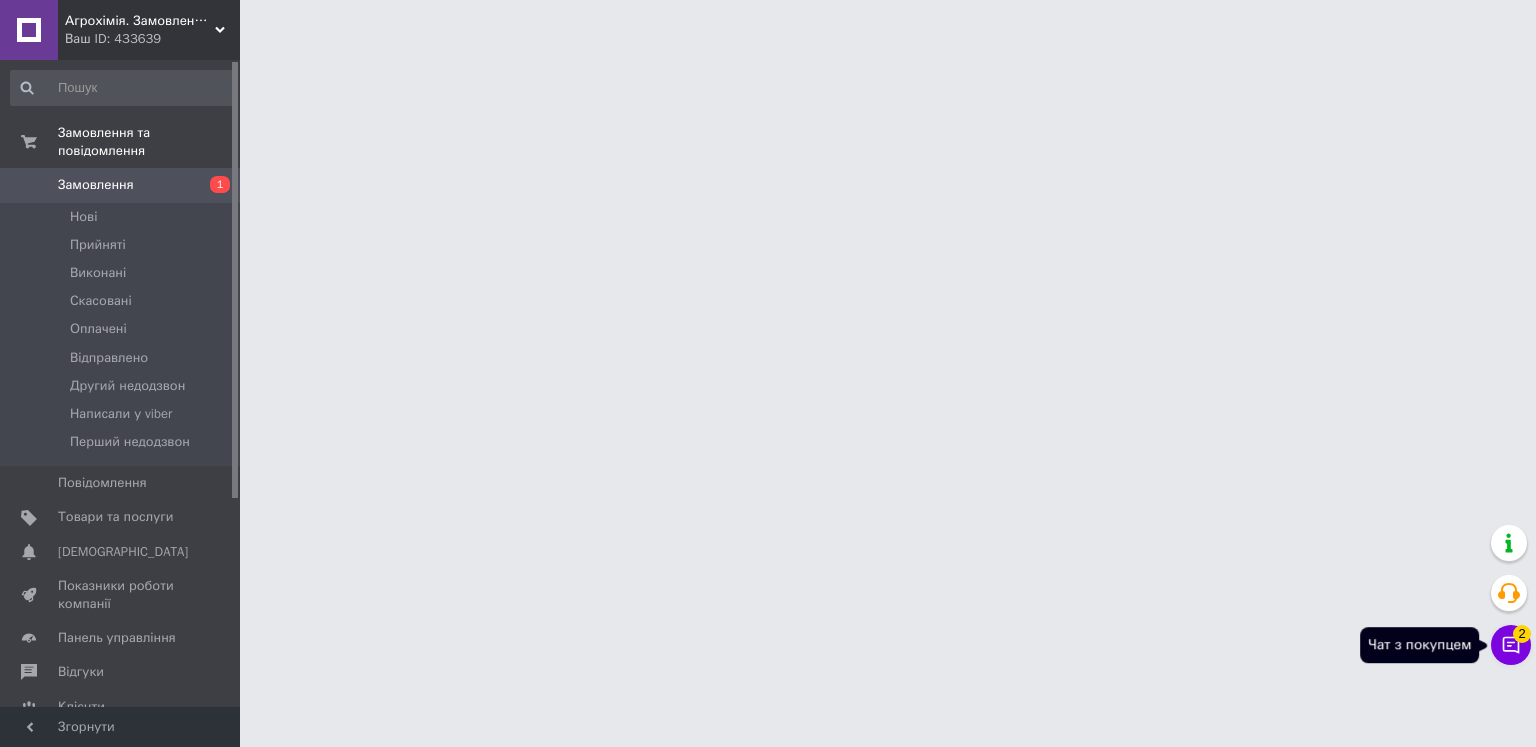 click 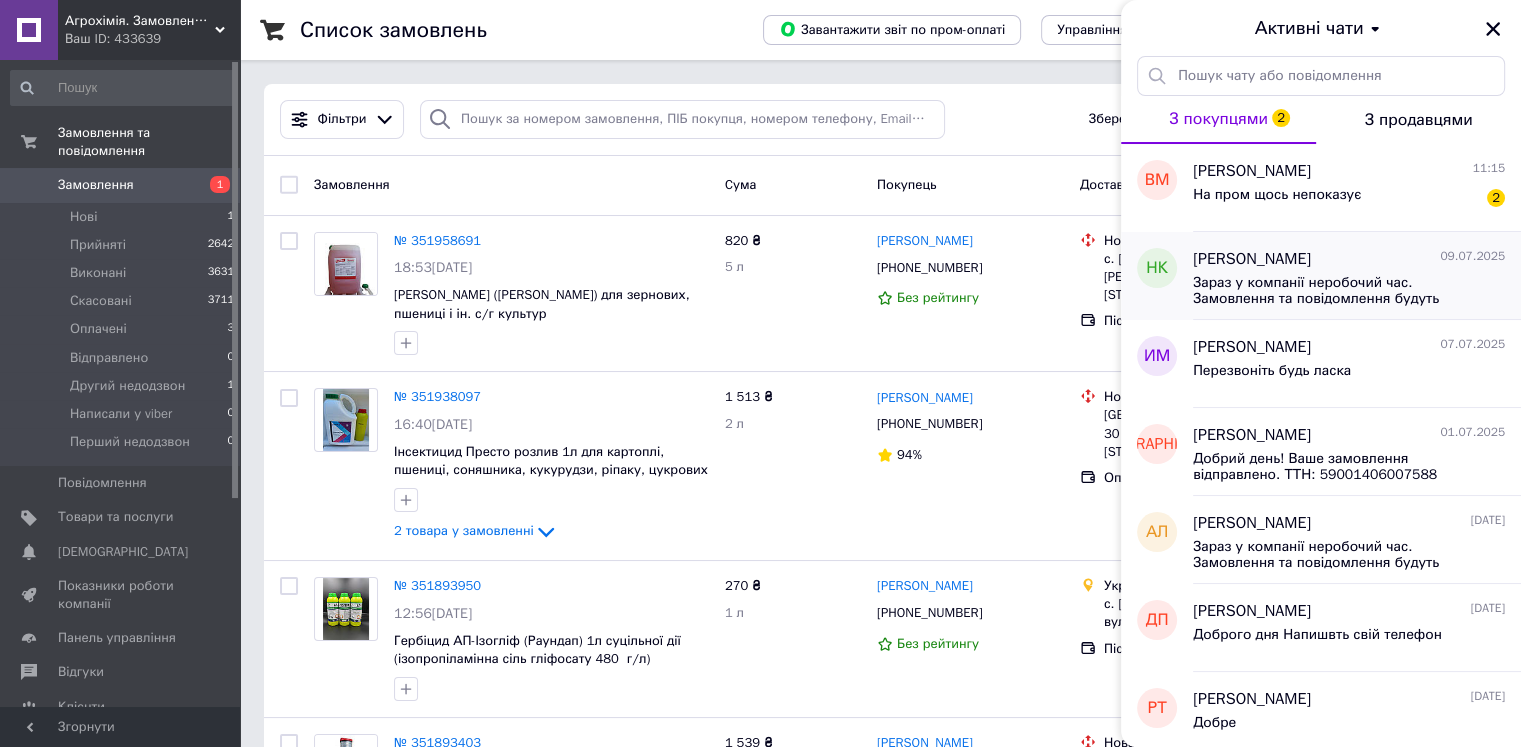 click on "Зараз у компанії неробочий час. Замовлення та повідомлення будуть оброблені з 09:00 найближчого робочого дня (завтра, 10.07)" at bounding box center [1335, 291] 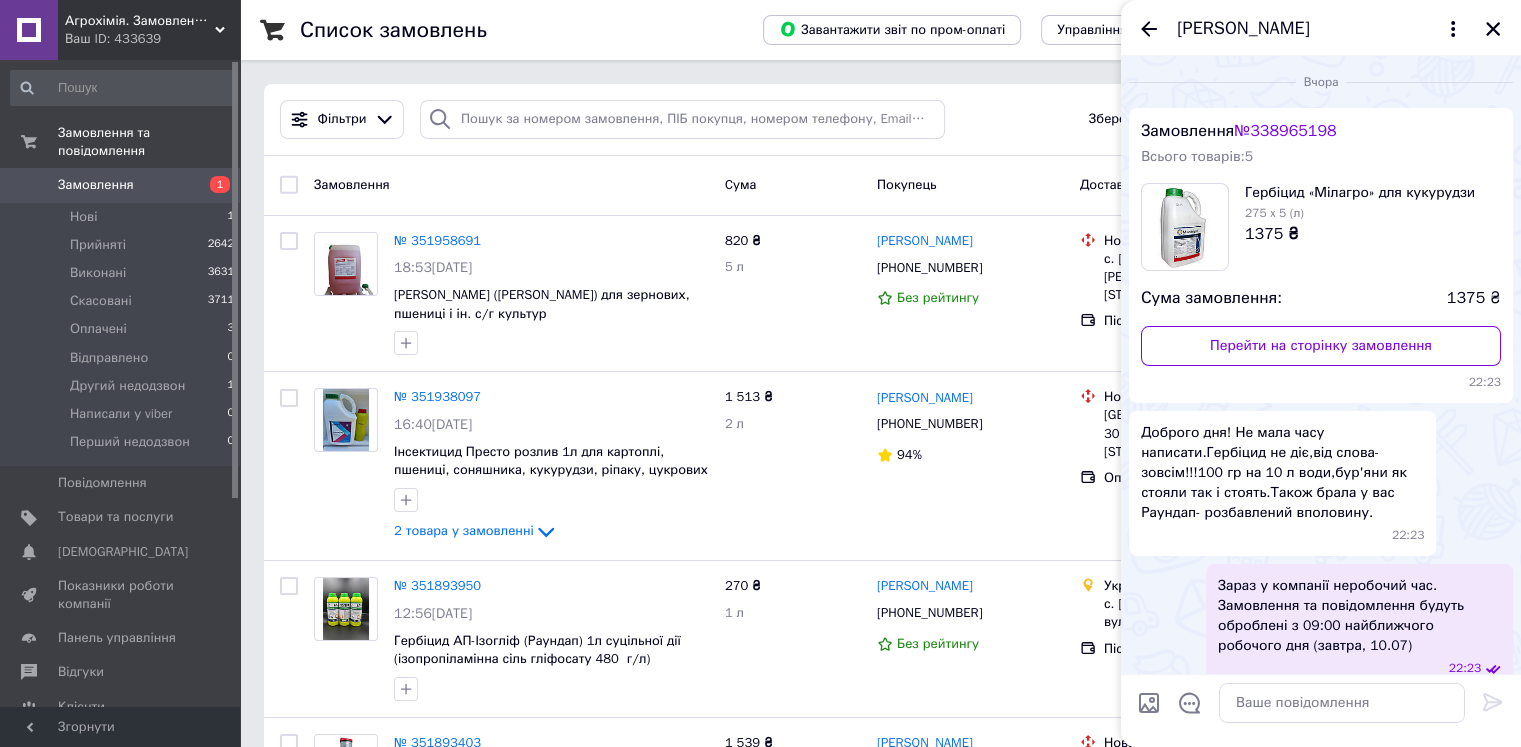 scroll, scrollTop: 96, scrollLeft: 0, axis: vertical 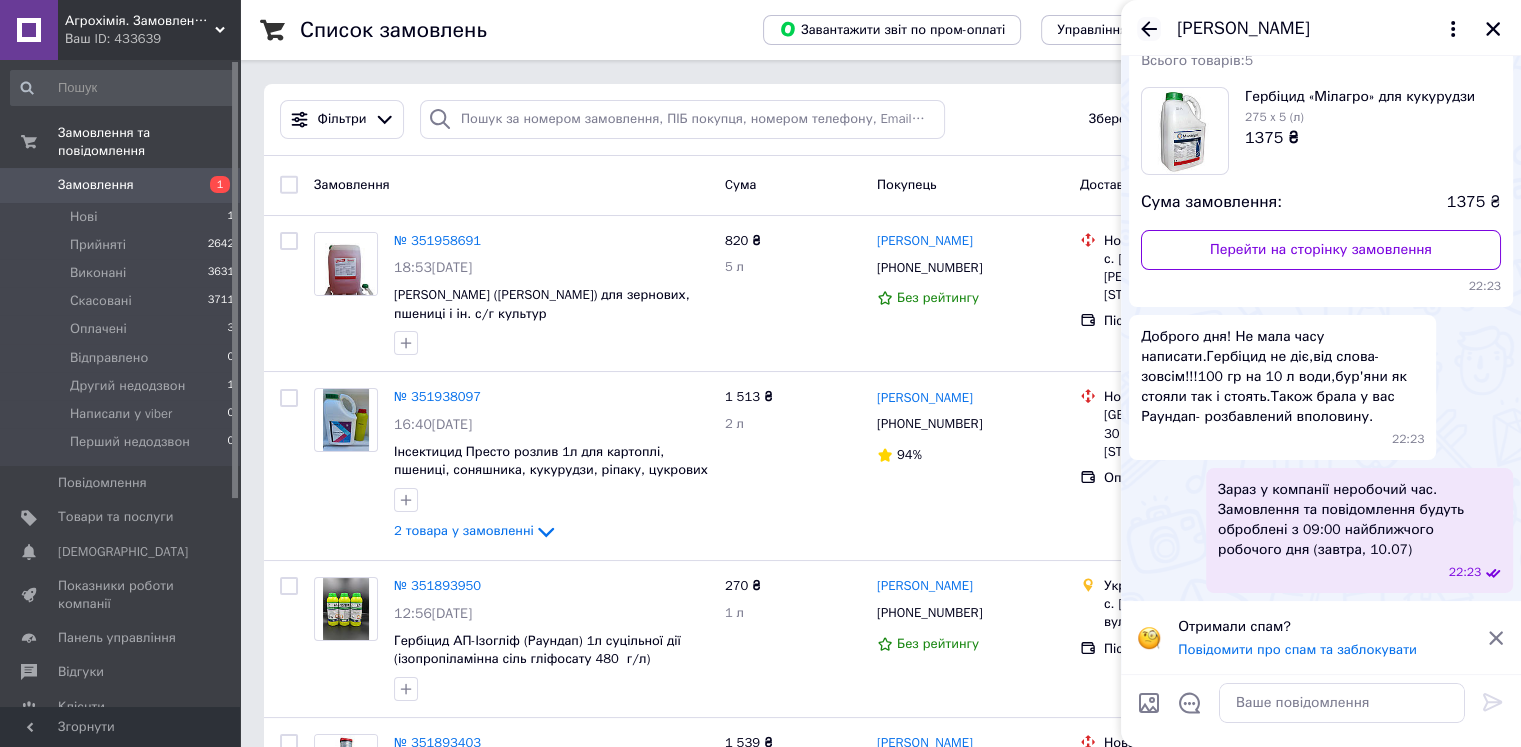 click 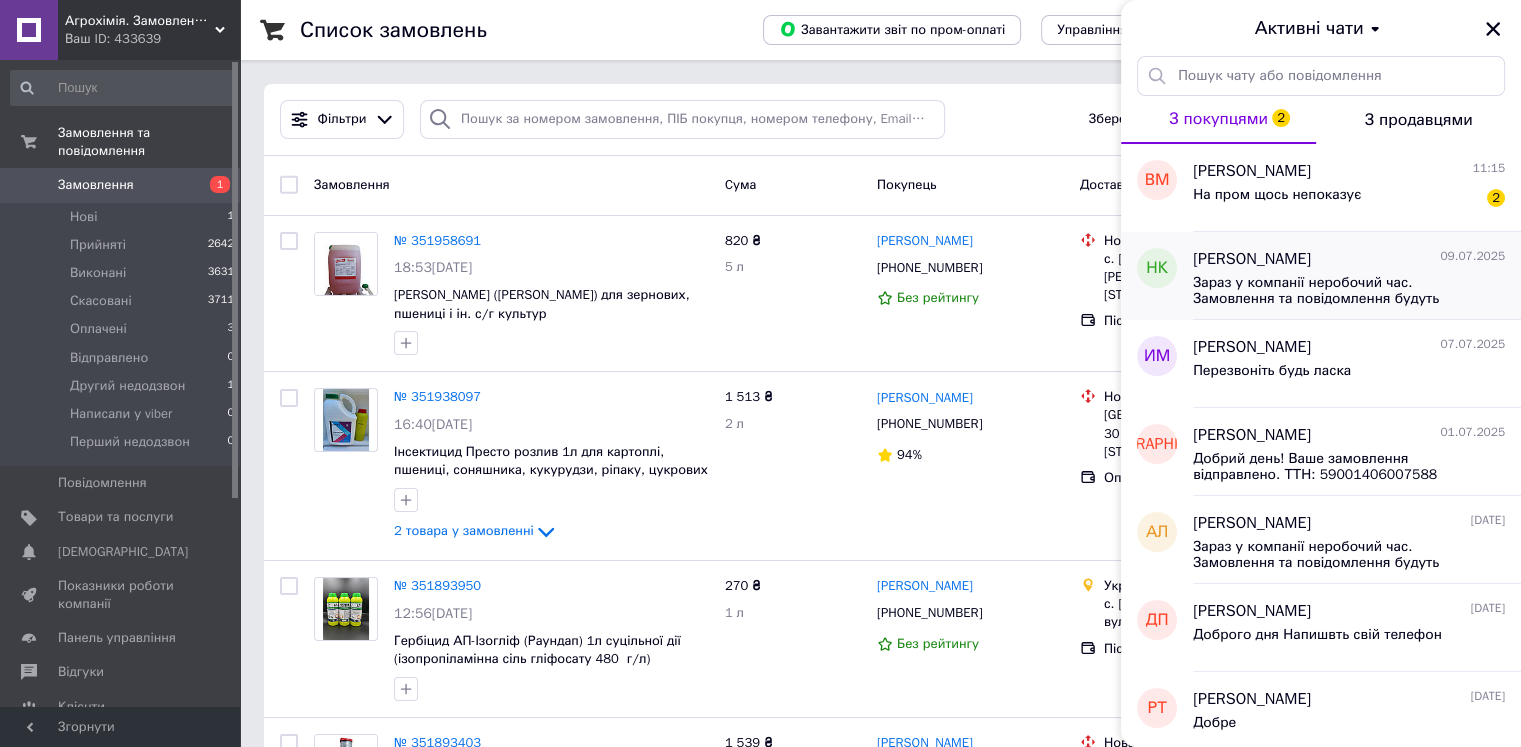 click on "Зараз у компанії неробочий час. Замовлення та повідомлення будуть оброблені з 09:00 найближчого робочого дня (завтра, 10.07)" at bounding box center (1335, 291) 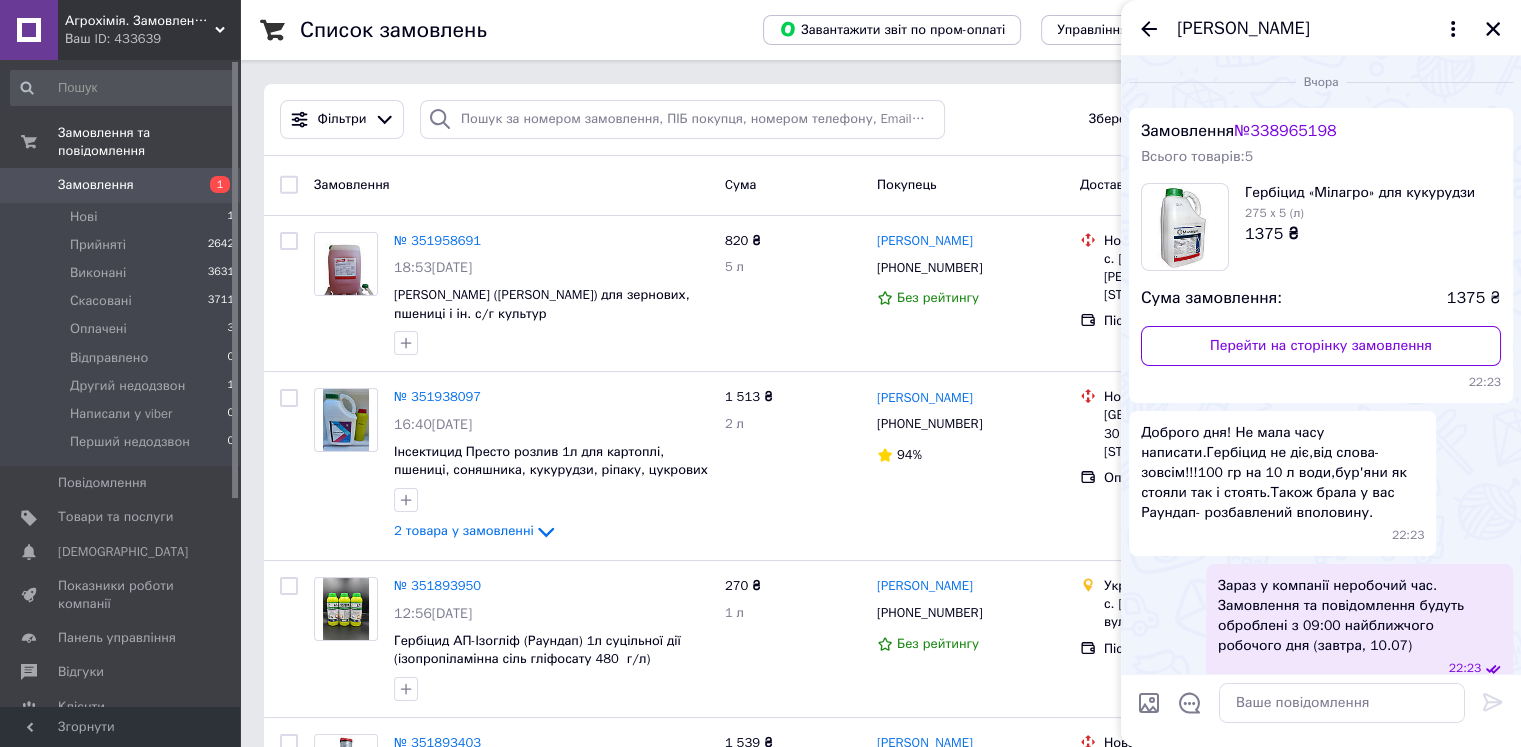 scroll, scrollTop: 96, scrollLeft: 0, axis: vertical 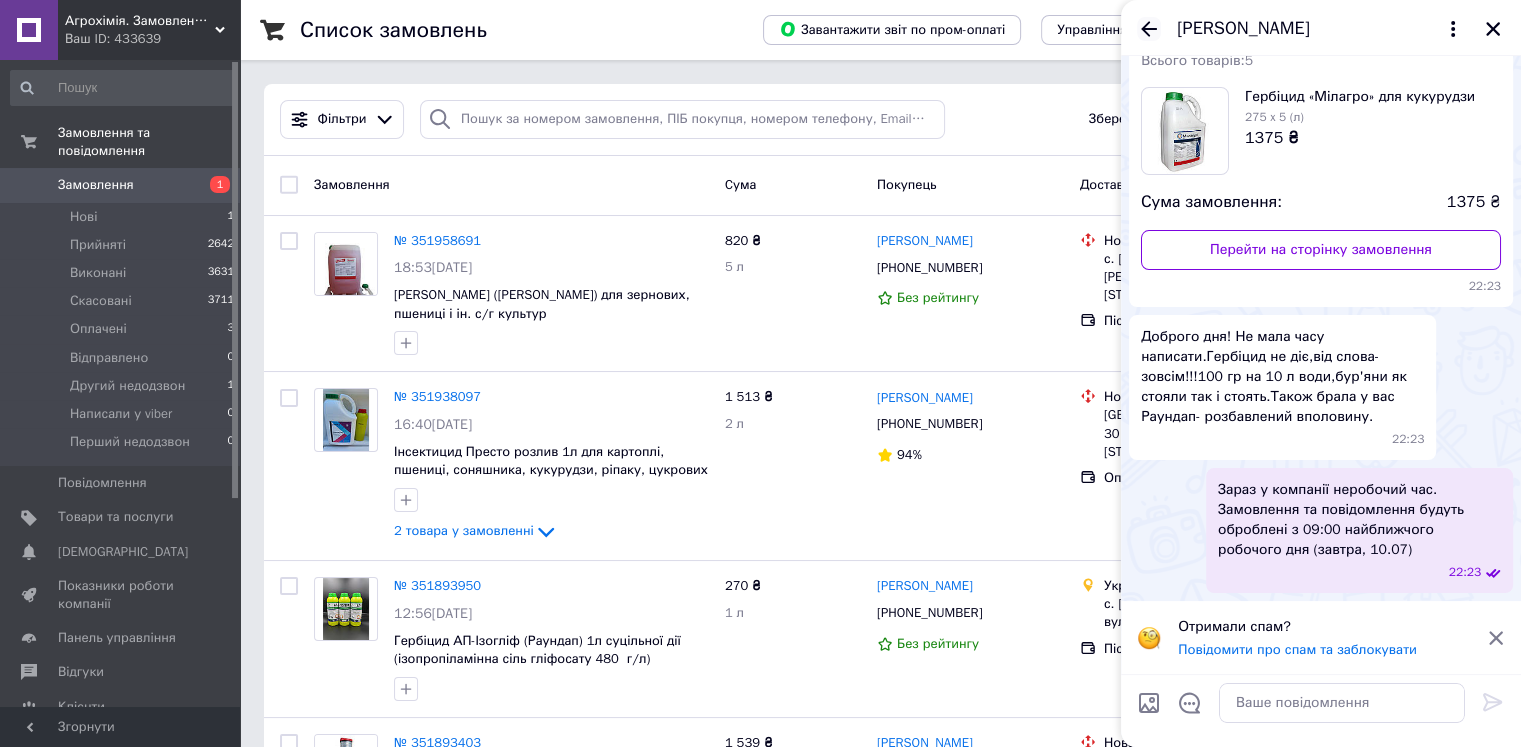 click 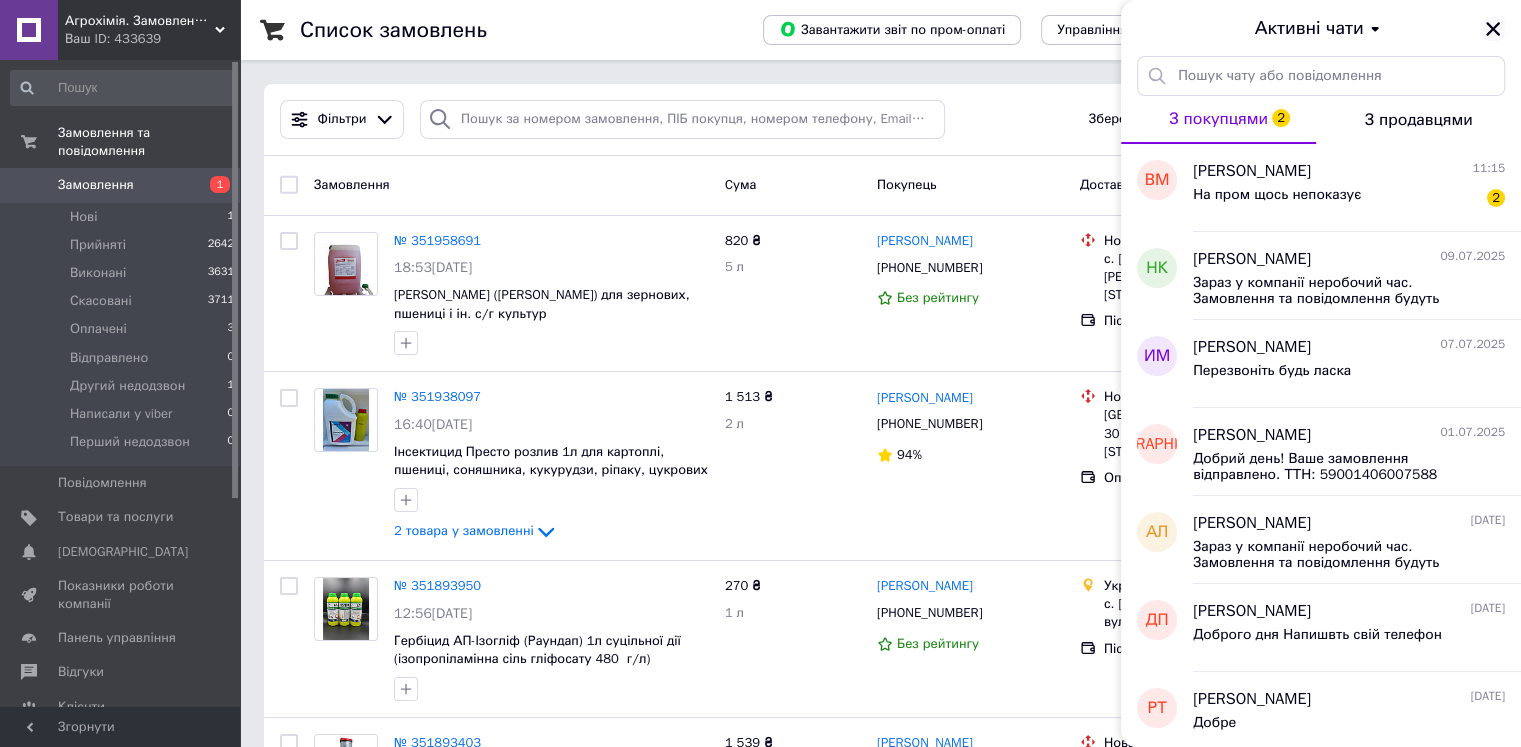 click 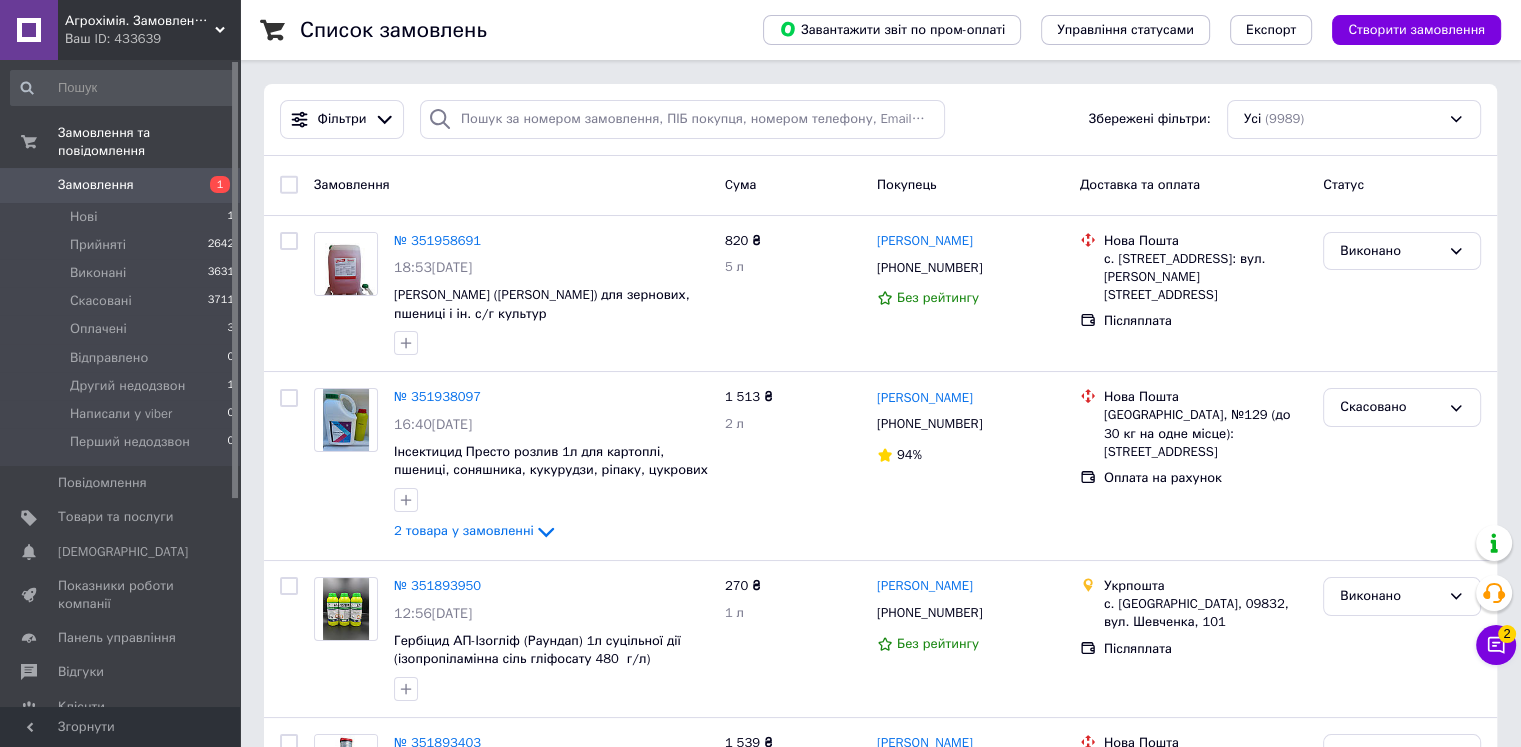 drag, startPoint x: 141, startPoint y: 496, endPoint x: 306, endPoint y: 501, distance: 165.07574 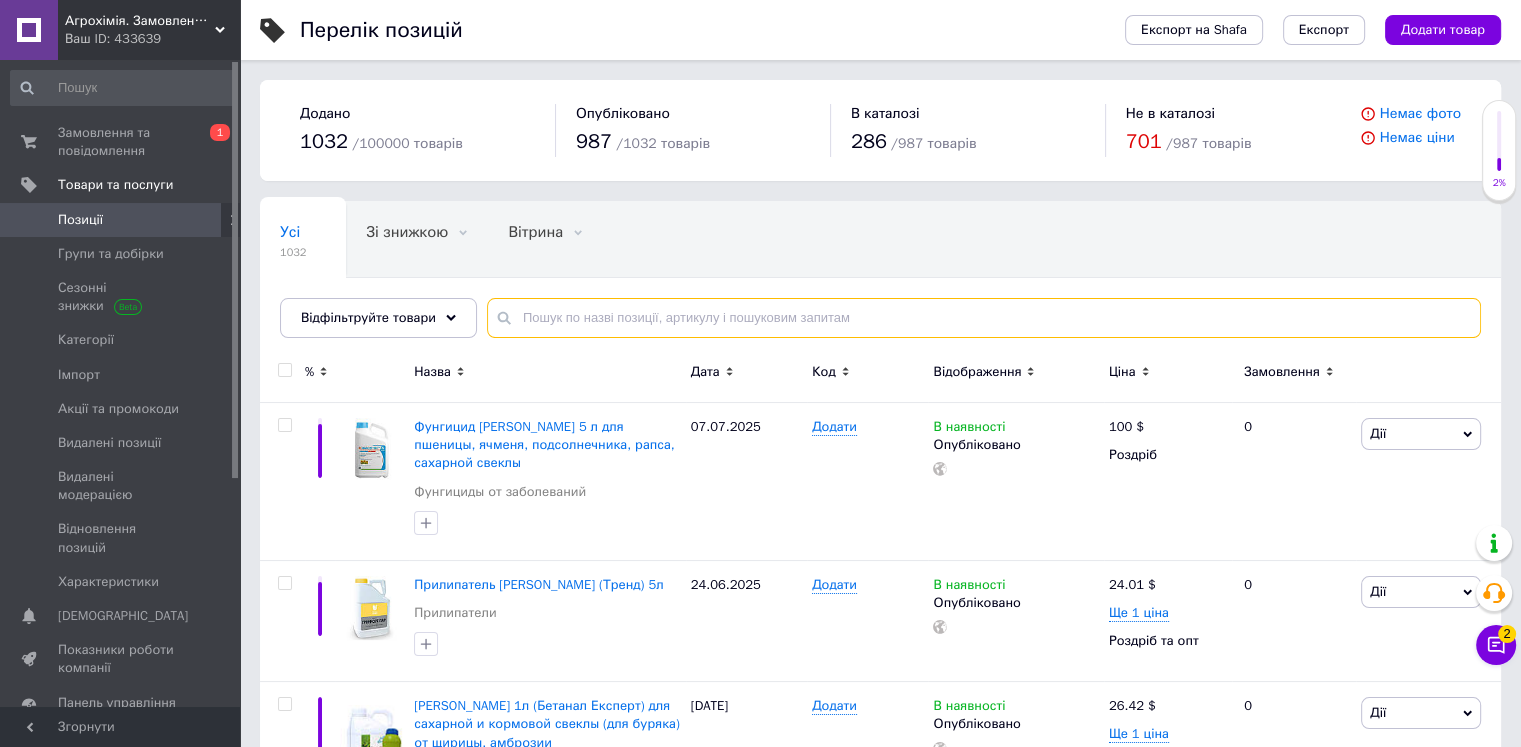 click at bounding box center (984, 318) 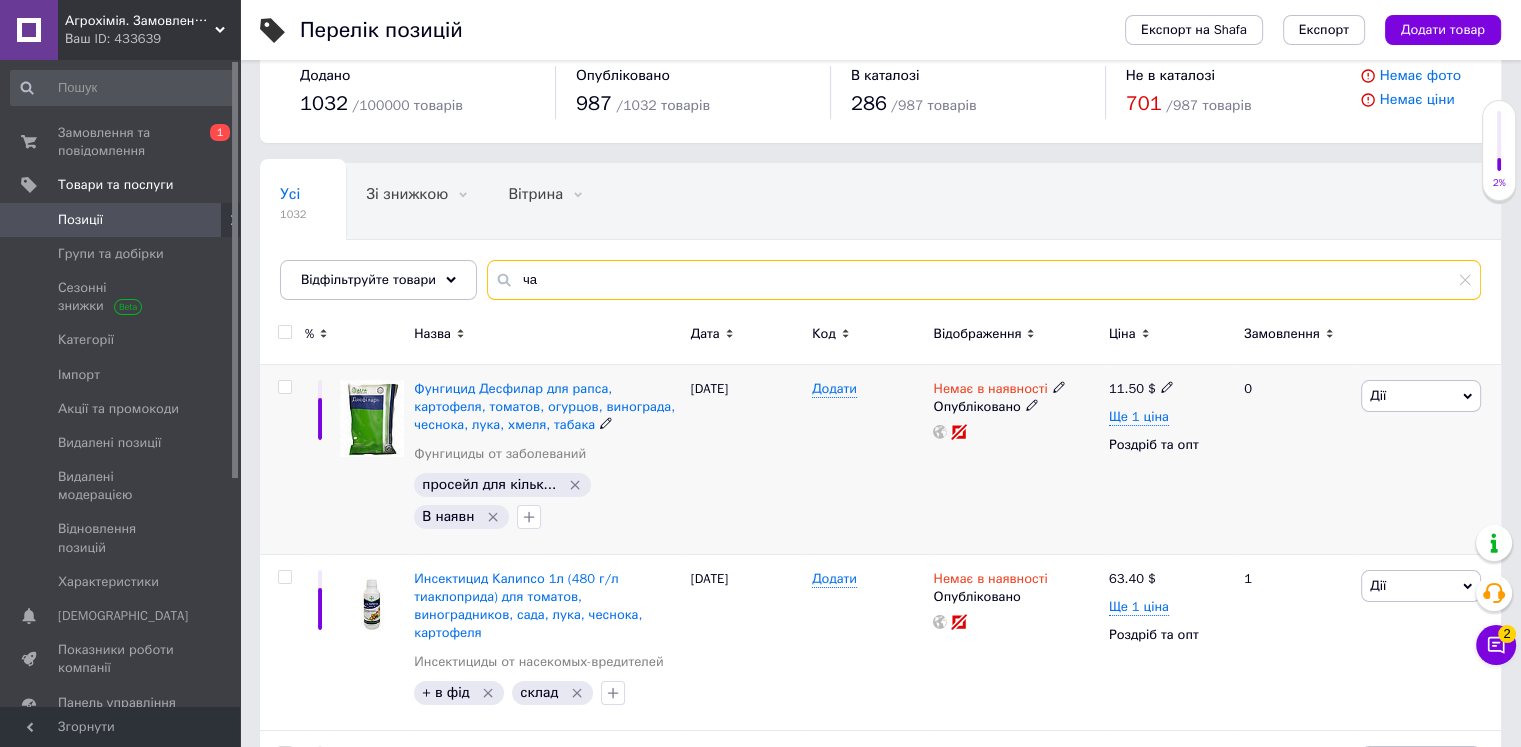 scroll, scrollTop: 0, scrollLeft: 0, axis: both 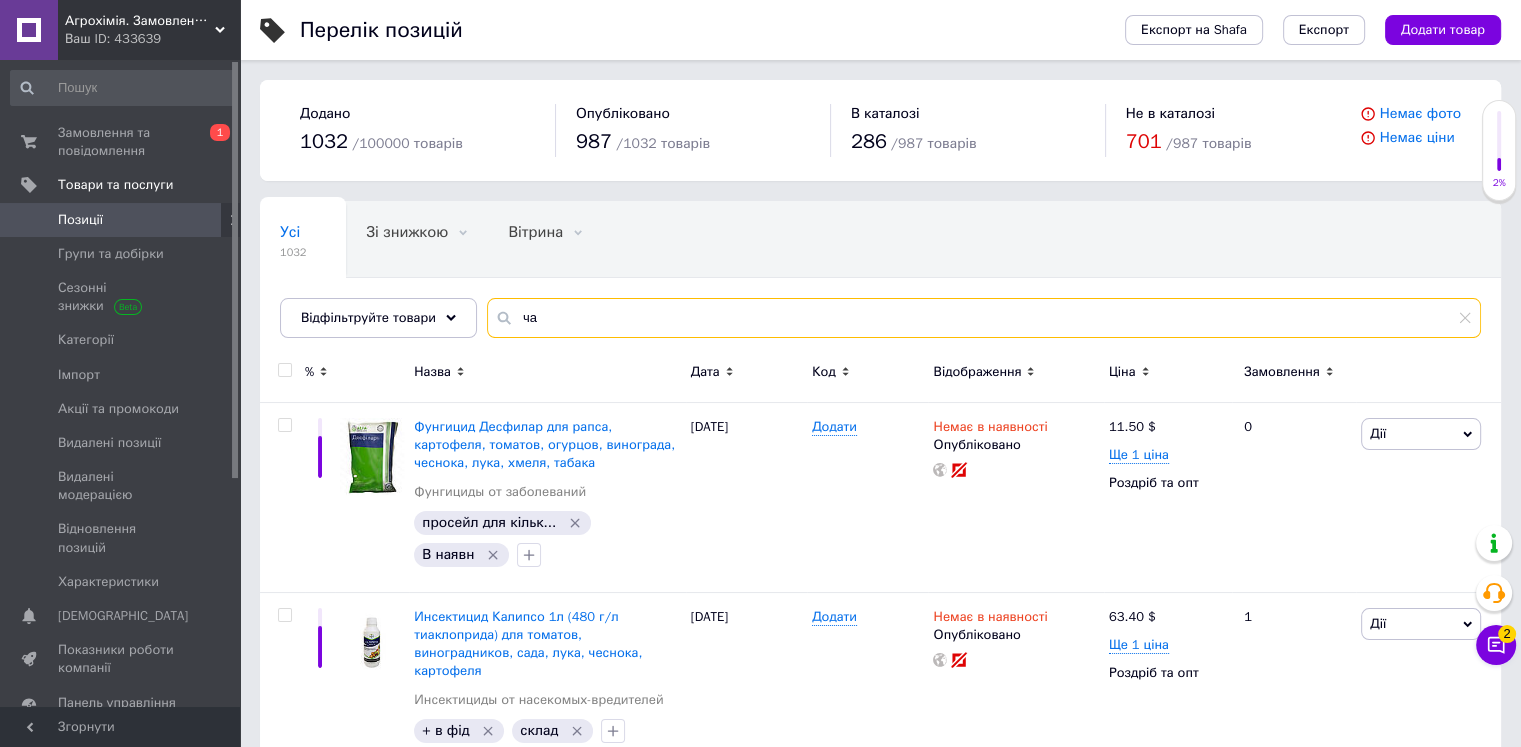 type on "ча" 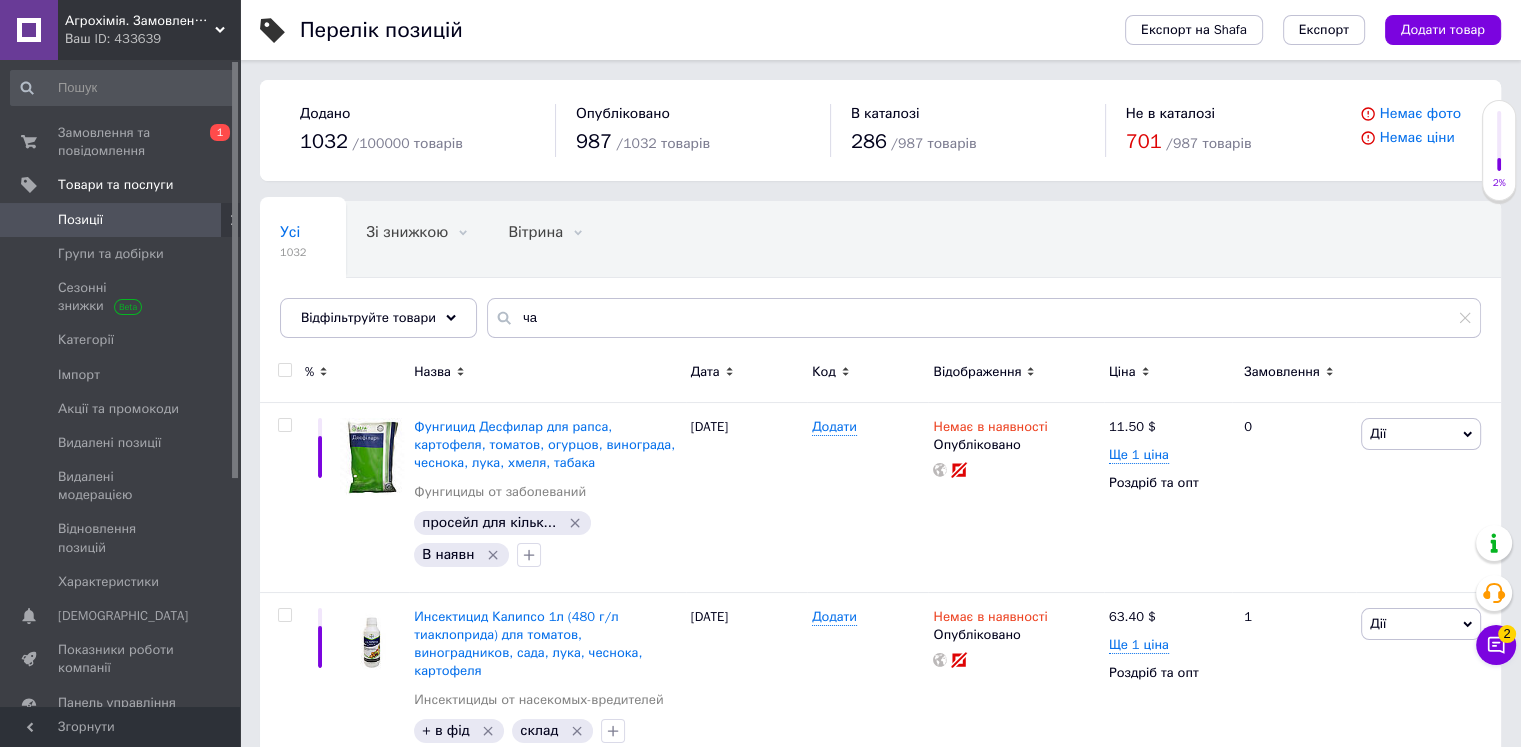 click on "Позиції" at bounding box center [121, 220] 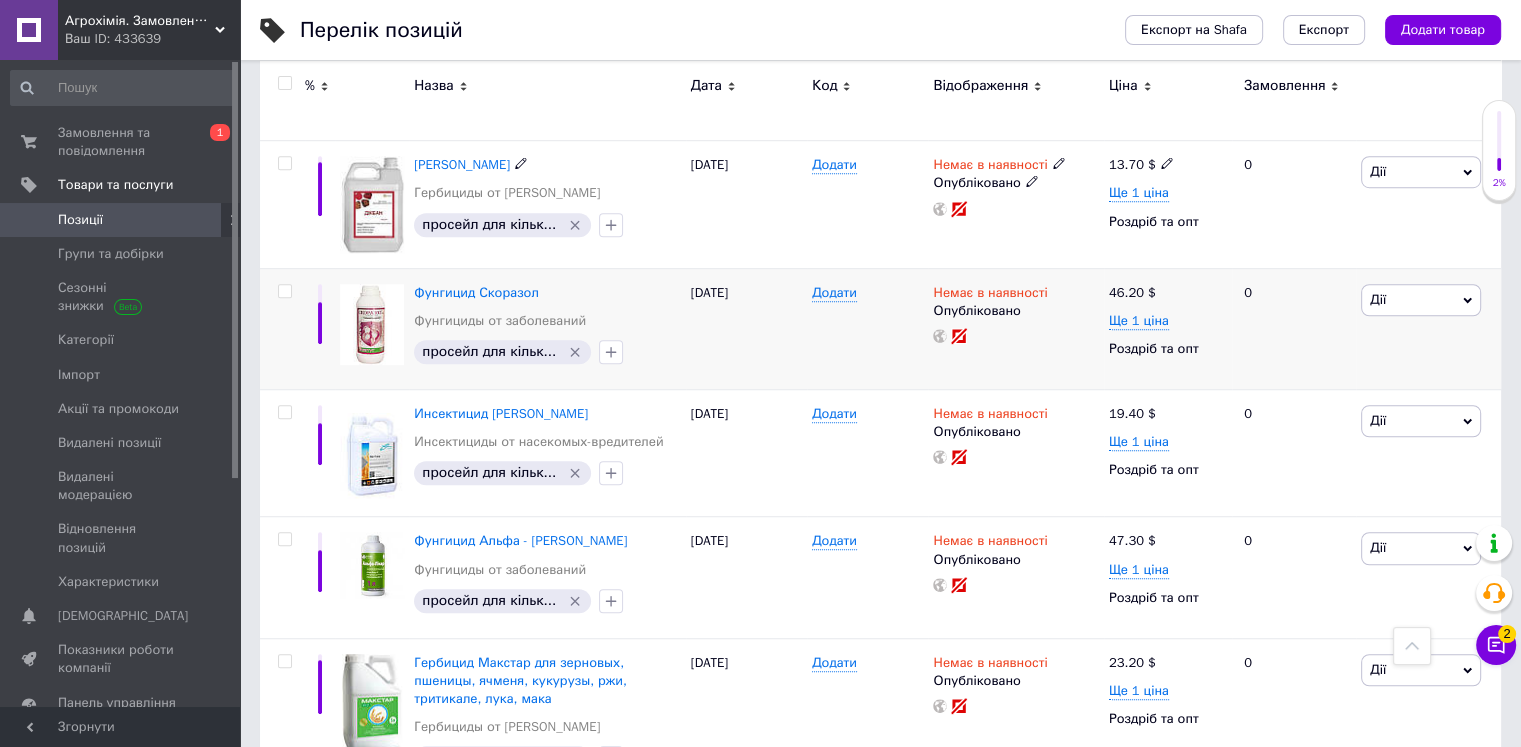 scroll, scrollTop: 1400, scrollLeft: 0, axis: vertical 